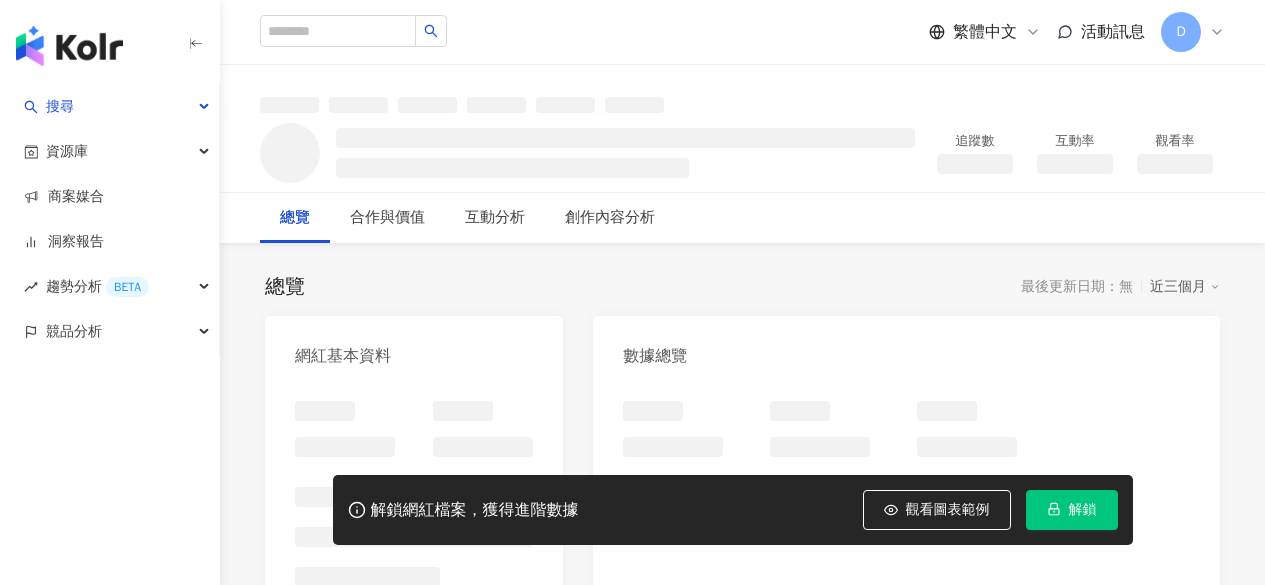 scroll, scrollTop: 0, scrollLeft: 0, axis: both 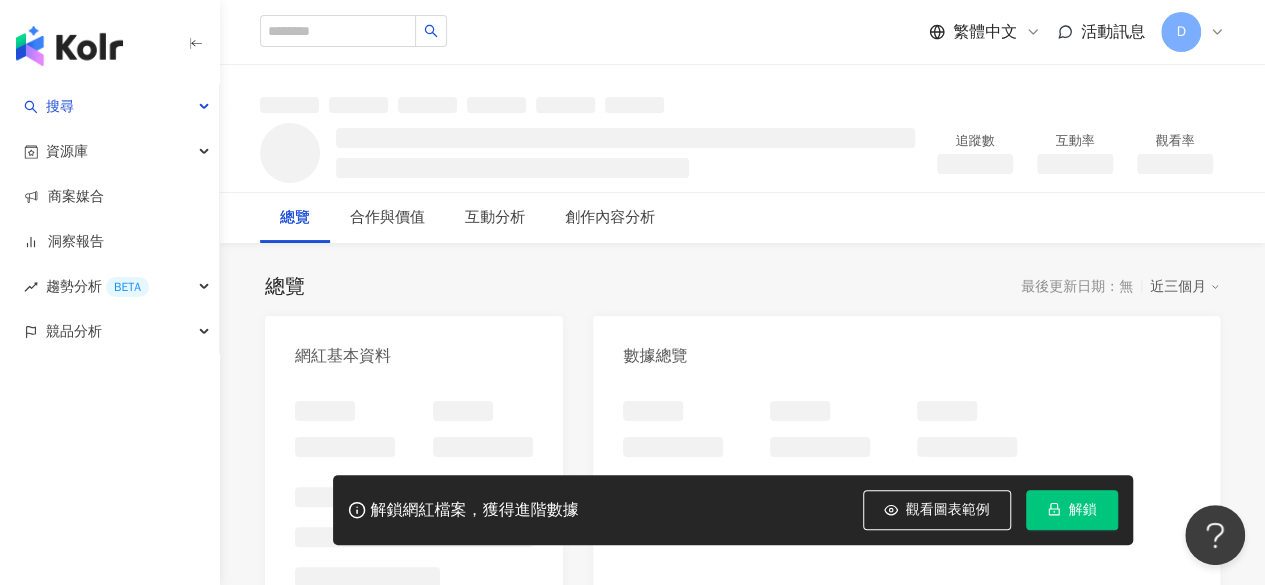 click on "解鎖" at bounding box center [1083, 510] 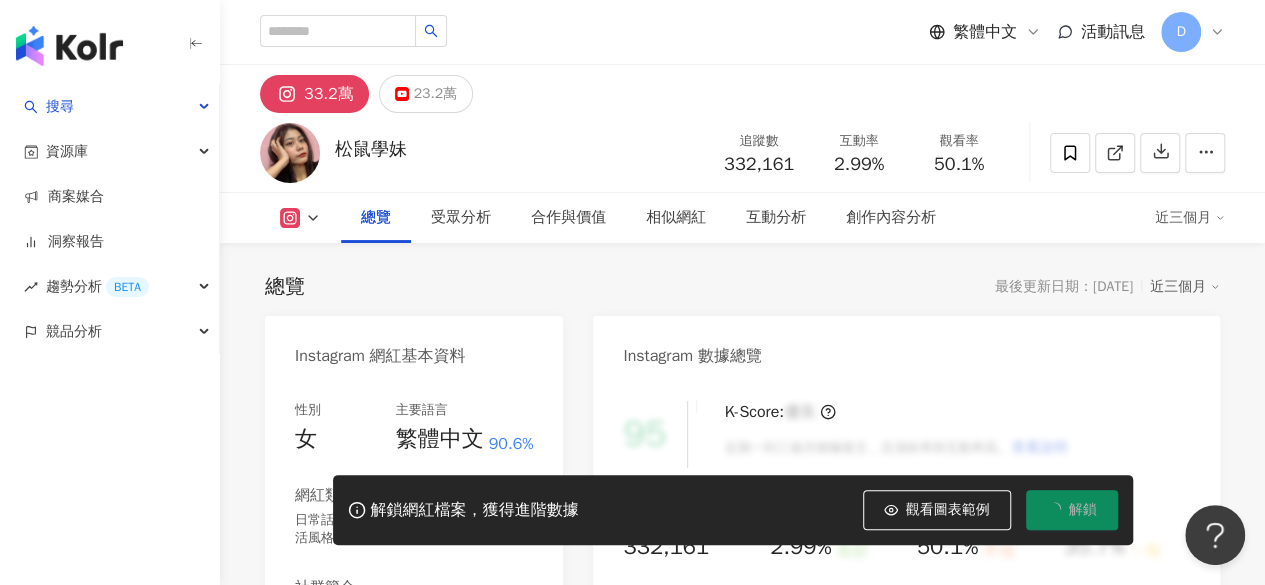 scroll, scrollTop: 122, scrollLeft: 0, axis: vertical 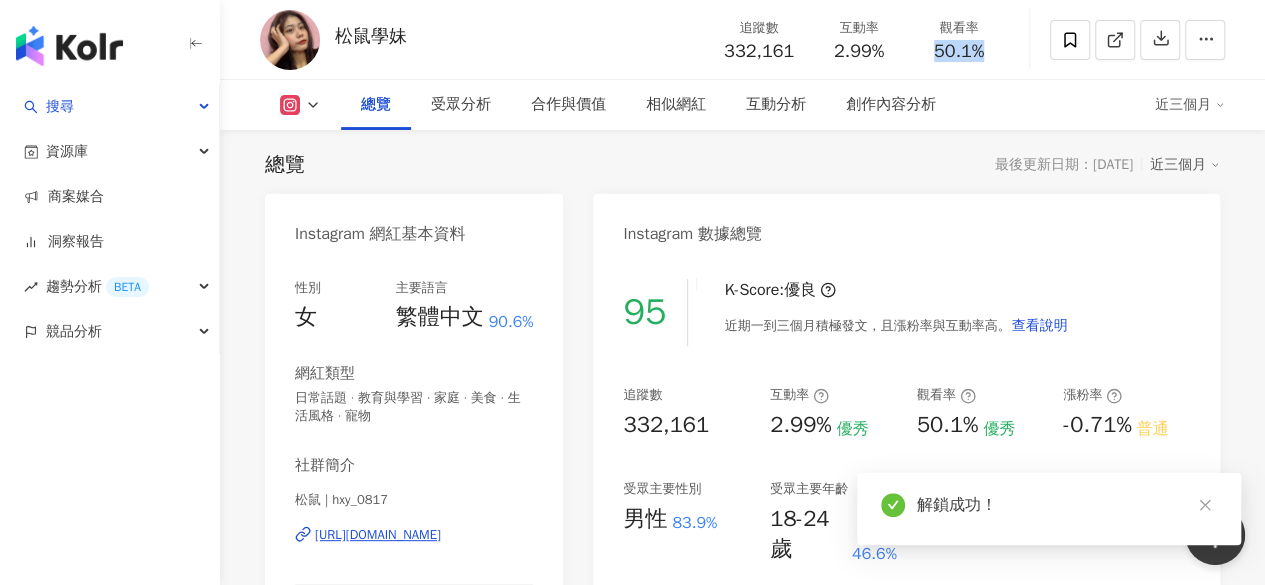 drag, startPoint x: 934, startPoint y: 46, endPoint x: 1011, endPoint y: 44, distance: 77.02597 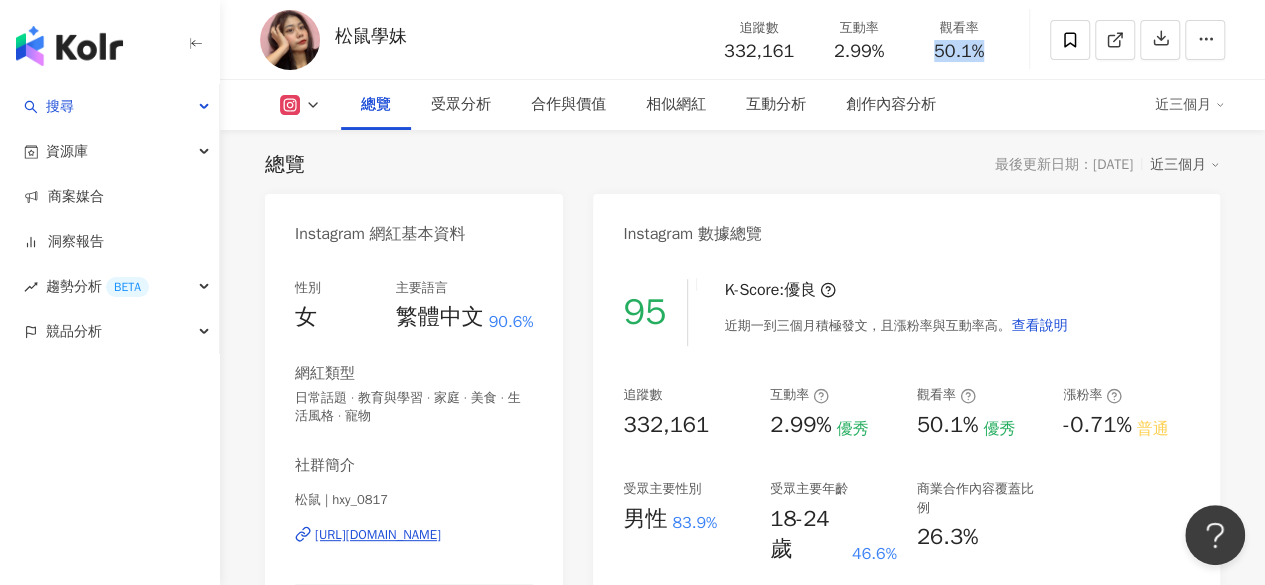 copy on "50.1%" 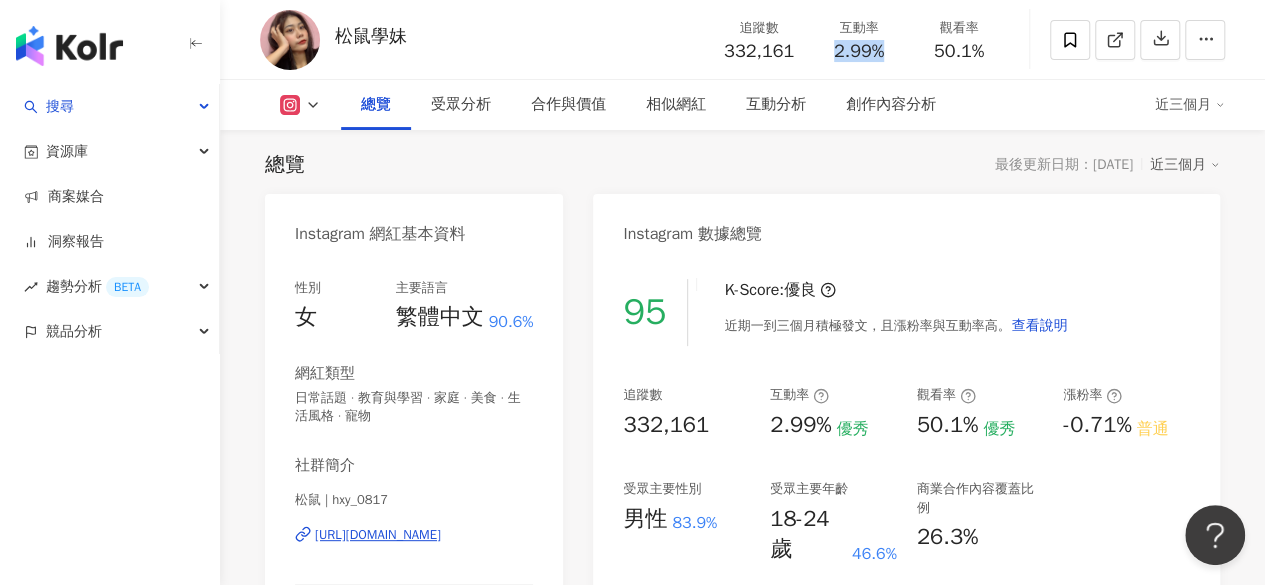 drag, startPoint x: 822, startPoint y: 55, endPoint x: 883, endPoint y: 54, distance: 61.008198 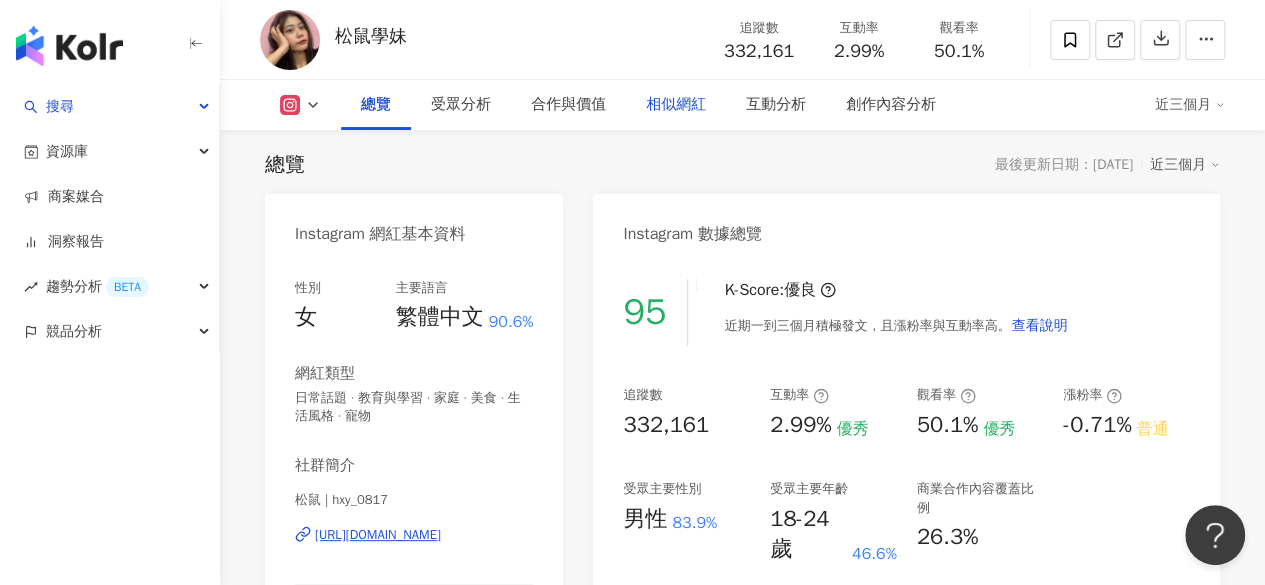 click on "相似網紅" at bounding box center (676, 105) 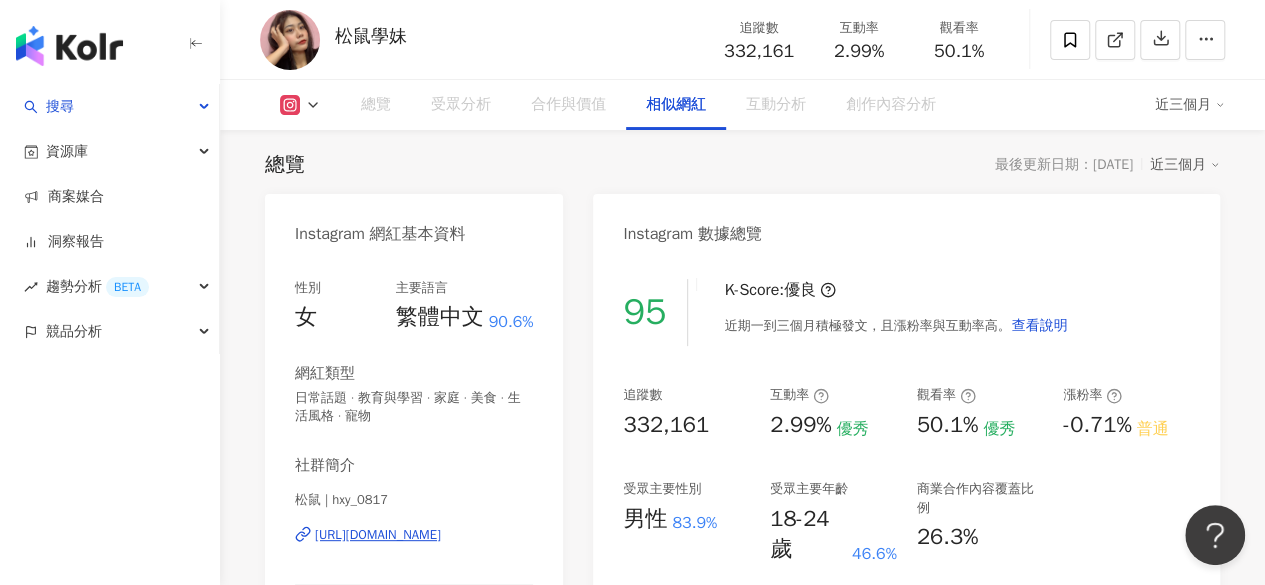 scroll, scrollTop: 3289, scrollLeft: 0, axis: vertical 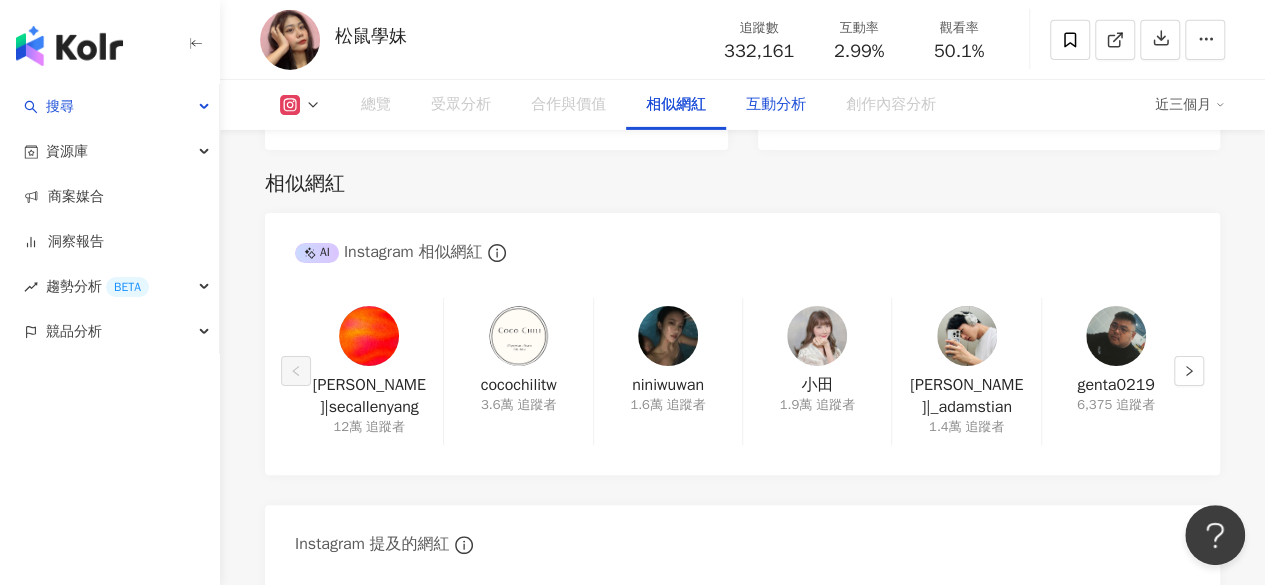 click on "互動分析" at bounding box center [776, 105] 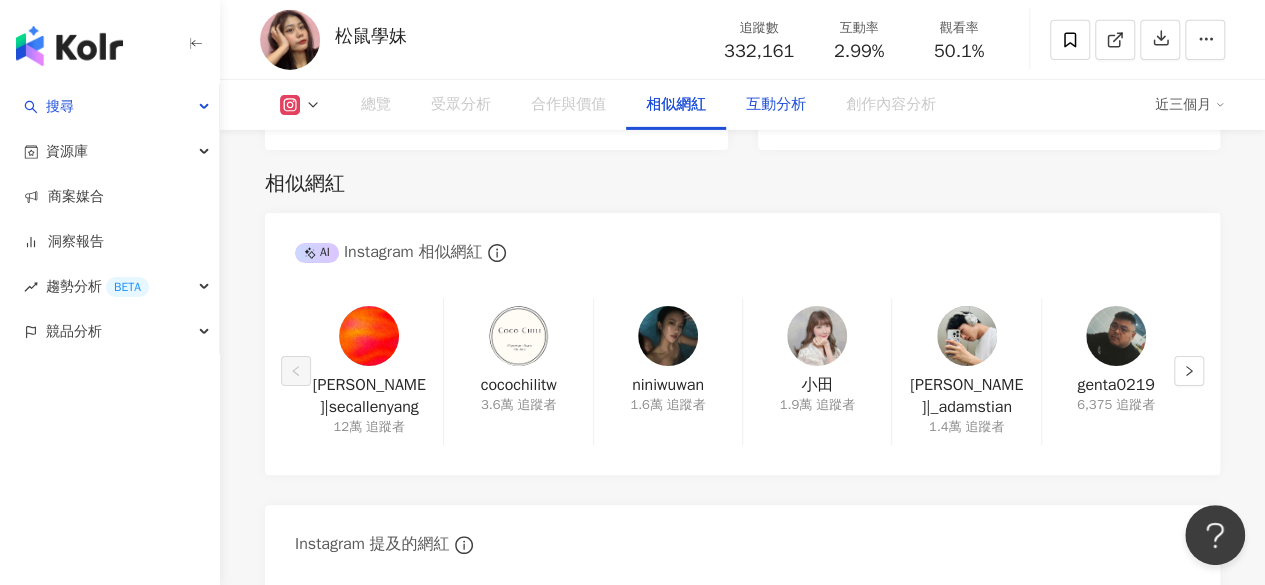 click on "互動分析" at bounding box center [776, 105] 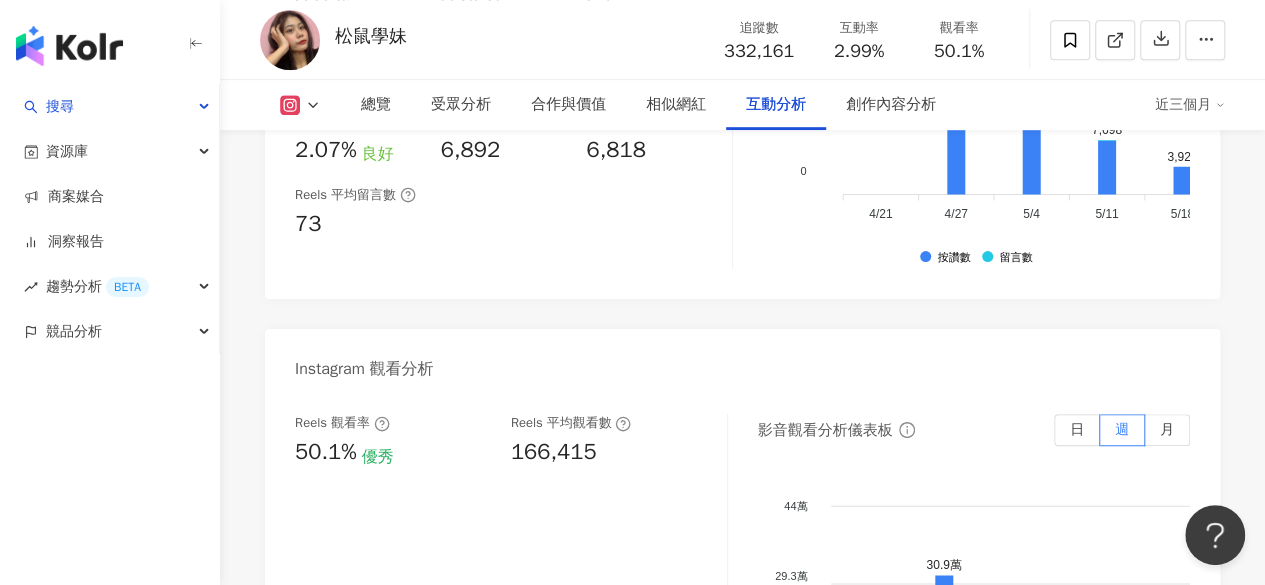 scroll, scrollTop: 4589, scrollLeft: 0, axis: vertical 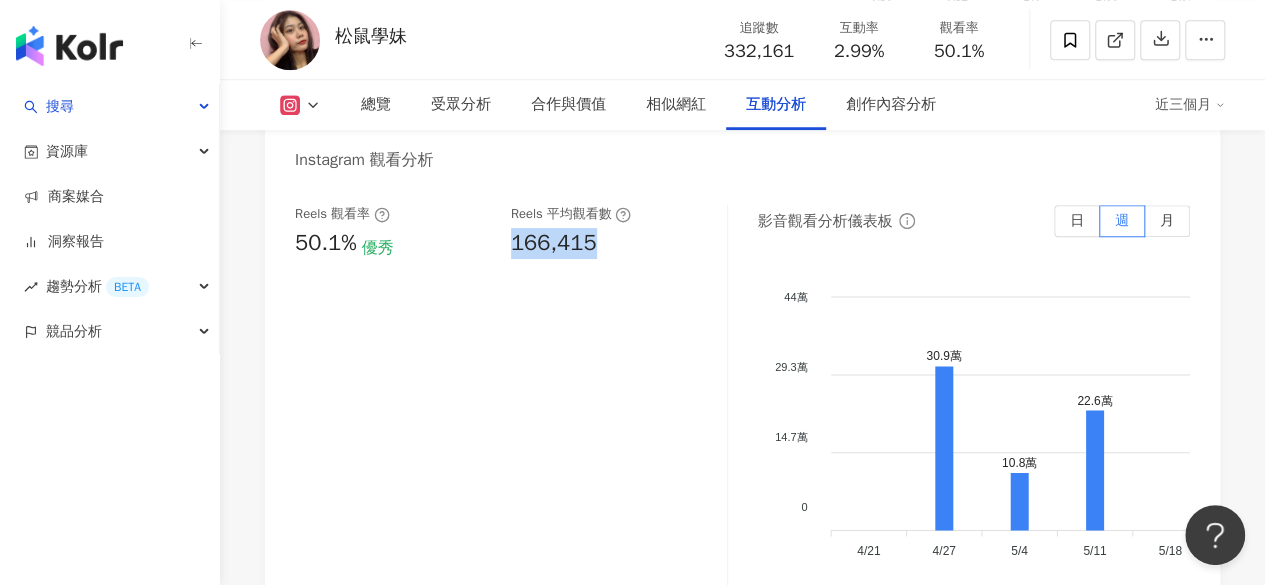 drag, startPoint x: 508, startPoint y: 205, endPoint x: 593, endPoint y: 201, distance: 85.09406 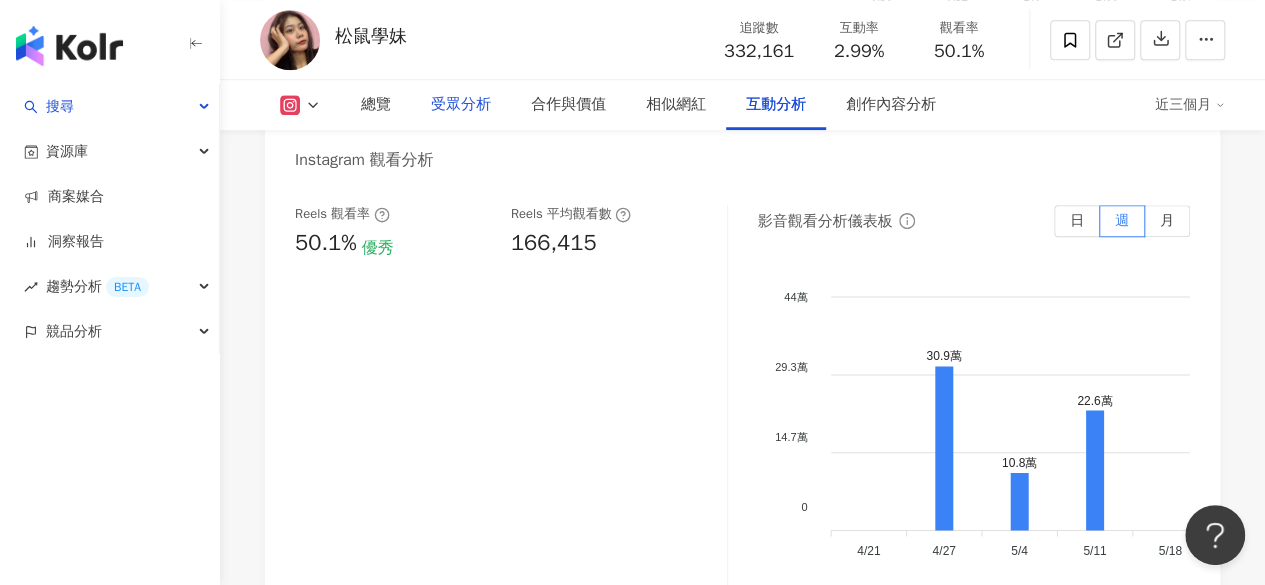 click on "受眾分析" at bounding box center (461, 105) 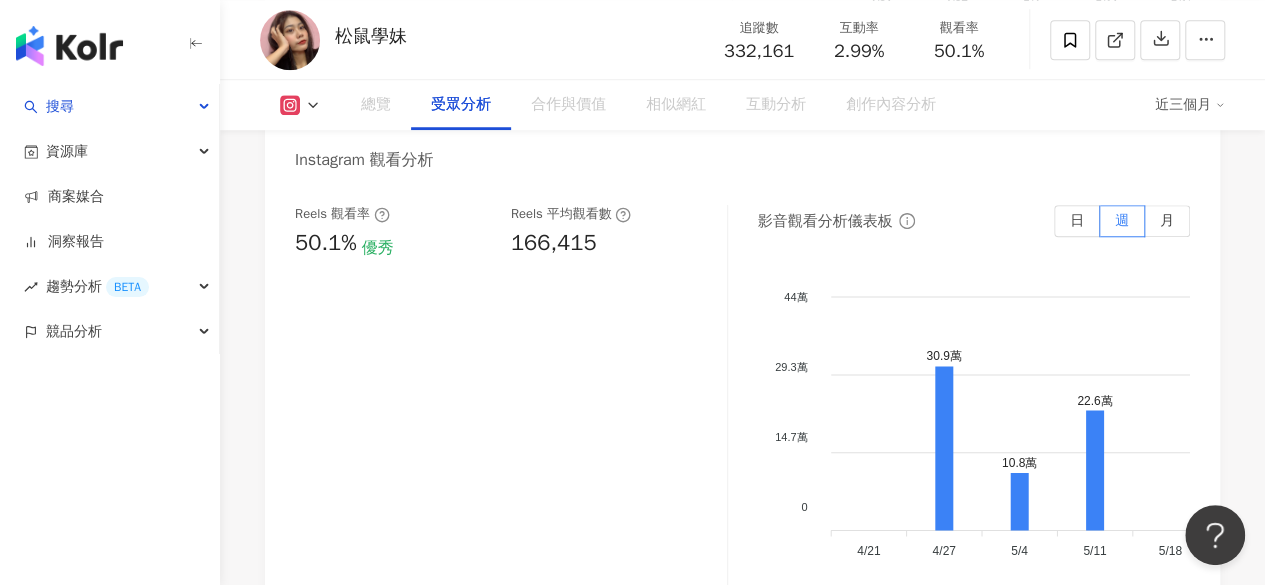 scroll, scrollTop: 1775, scrollLeft: 0, axis: vertical 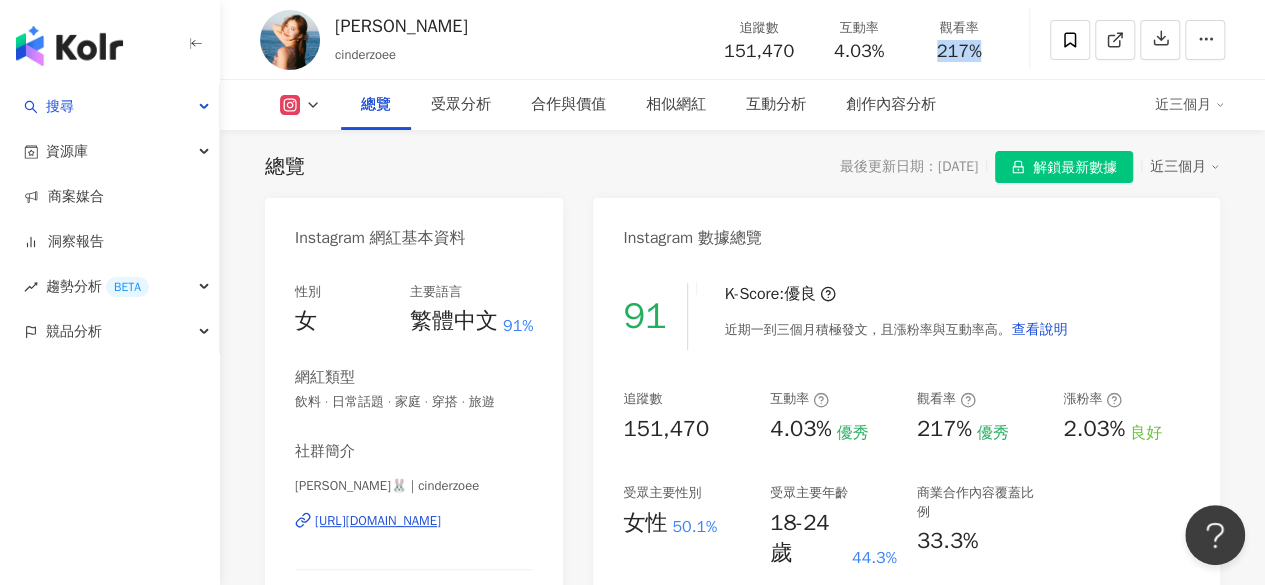 drag, startPoint x: 933, startPoint y: 52, endPoint x: 1002, endPoint y: 51, distance: 69.00725 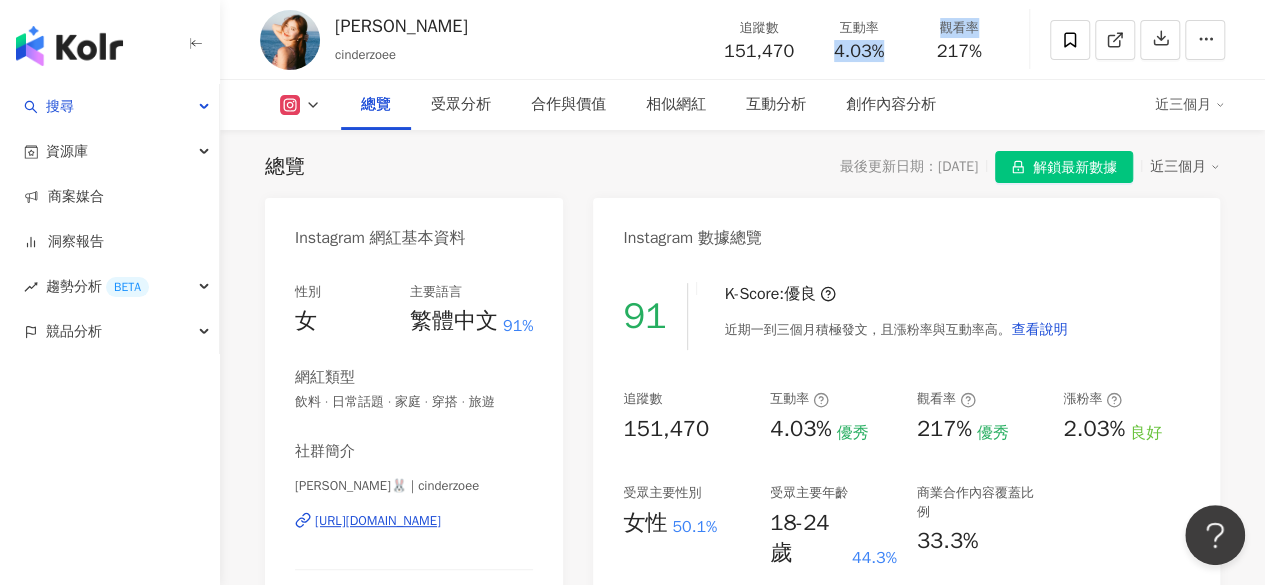 drag, startPoint x: 836, startPoint y: 51, endPoint x: 925, endPoint y: 51, distance: 89 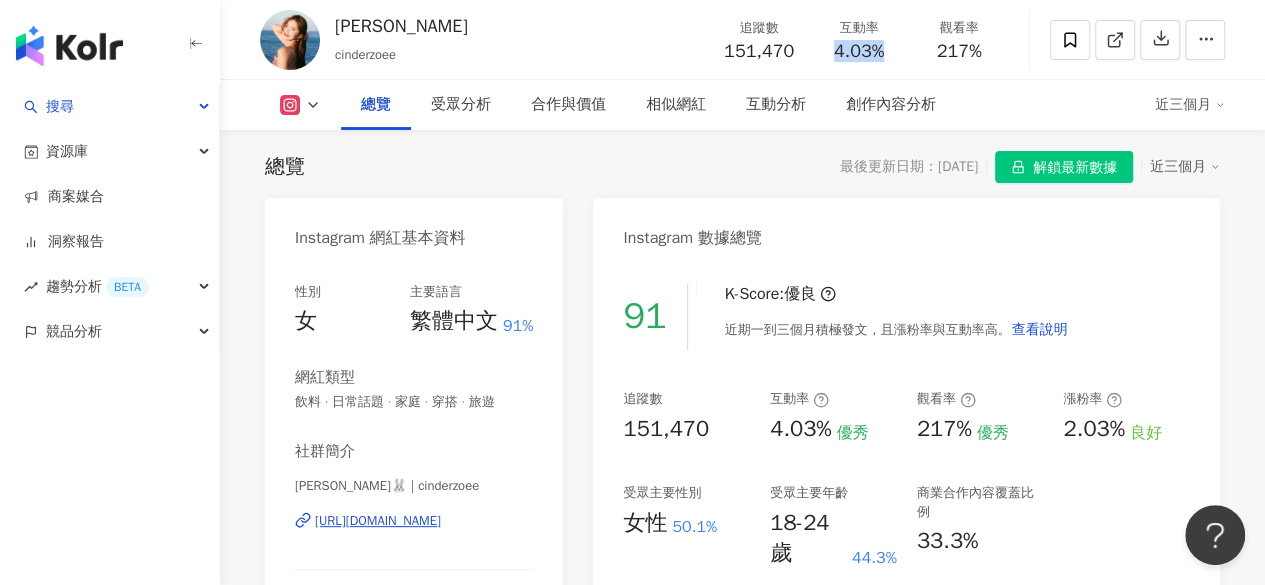 drag, startPoint x: 829, startPoint y: 52, endPoint x: 888, endPoint y: 56, distance: 59.135437 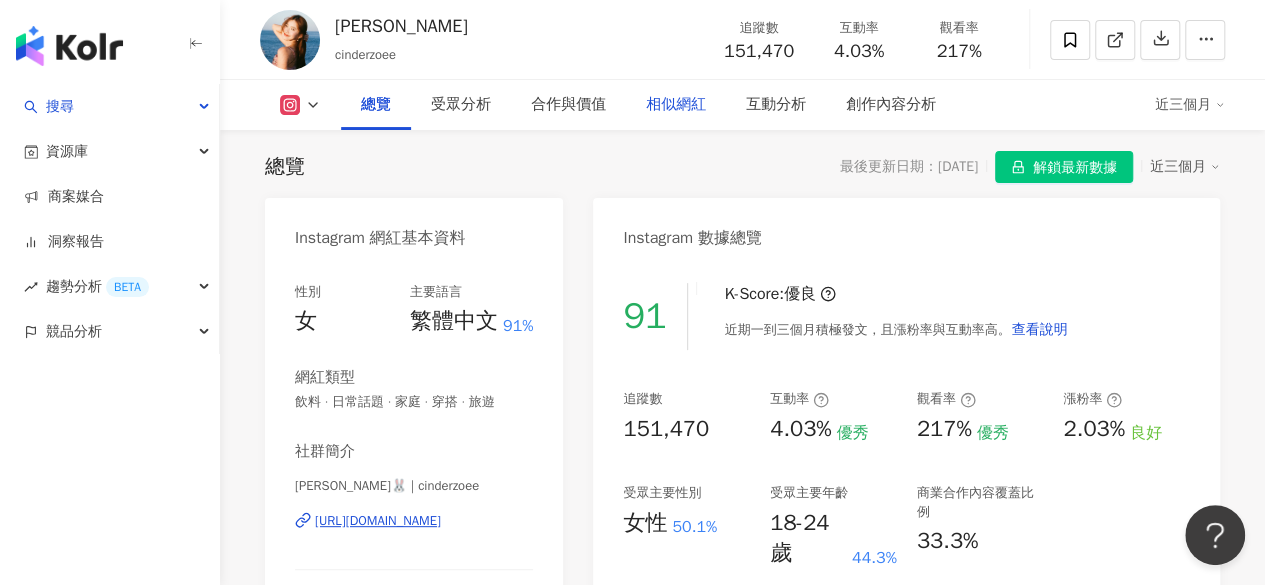 click on "相似網紅" at bounding box center (676, 105) 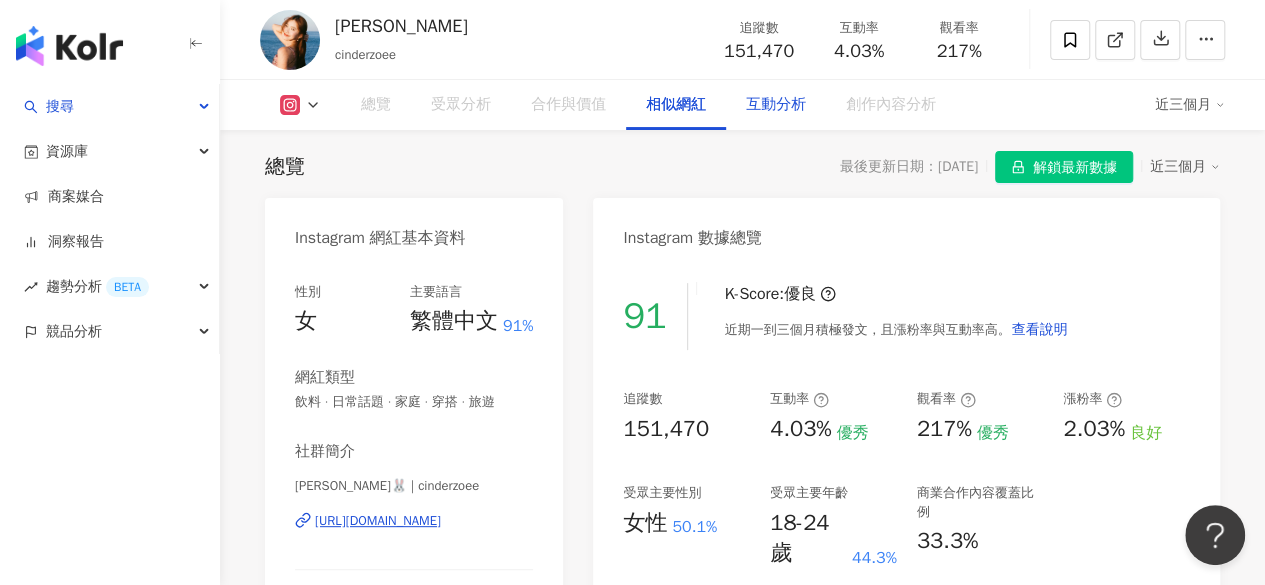 click on "互動分析" at bounding box center (776, 105) 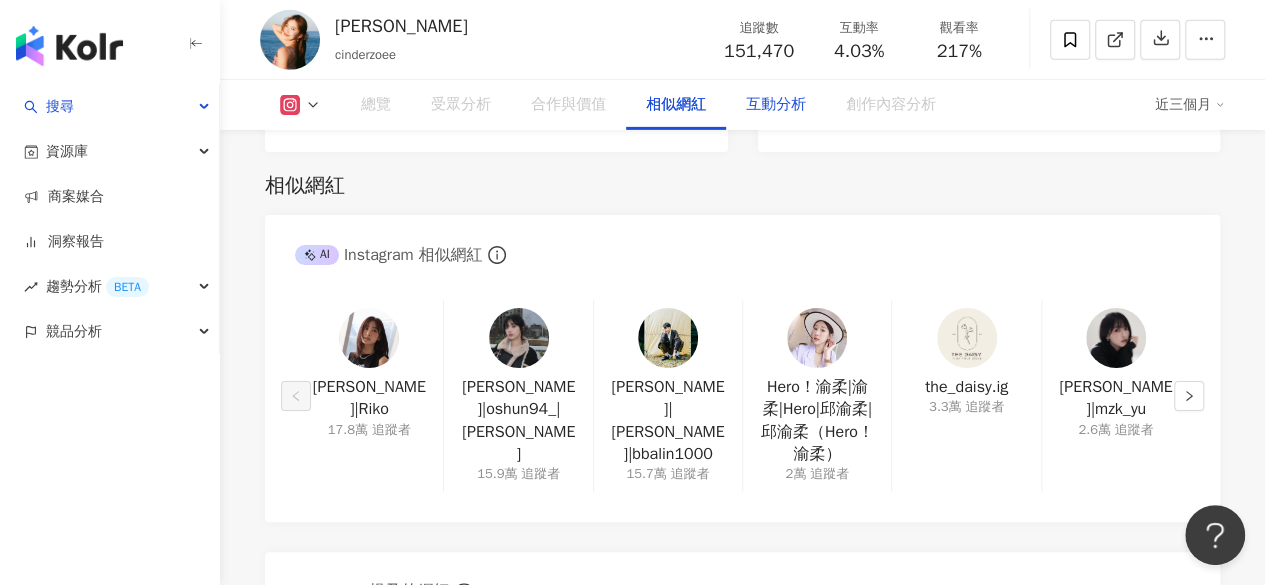 click on "互動分析" at bounding box center [776, 105] 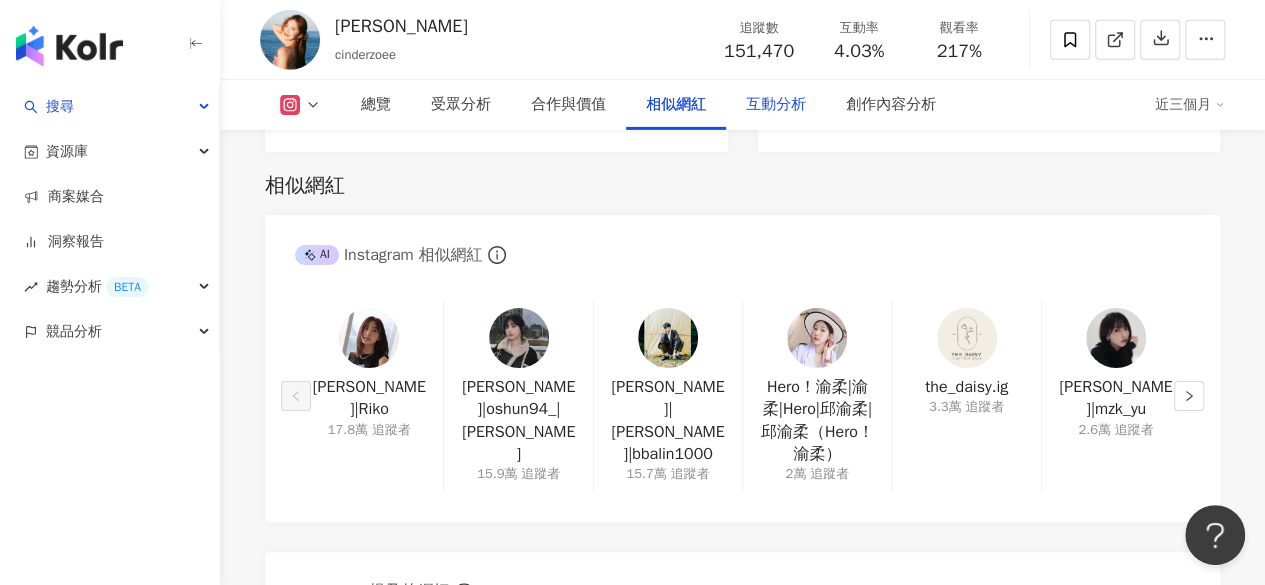 click on "互動分析" at bounding box center (776, 105) 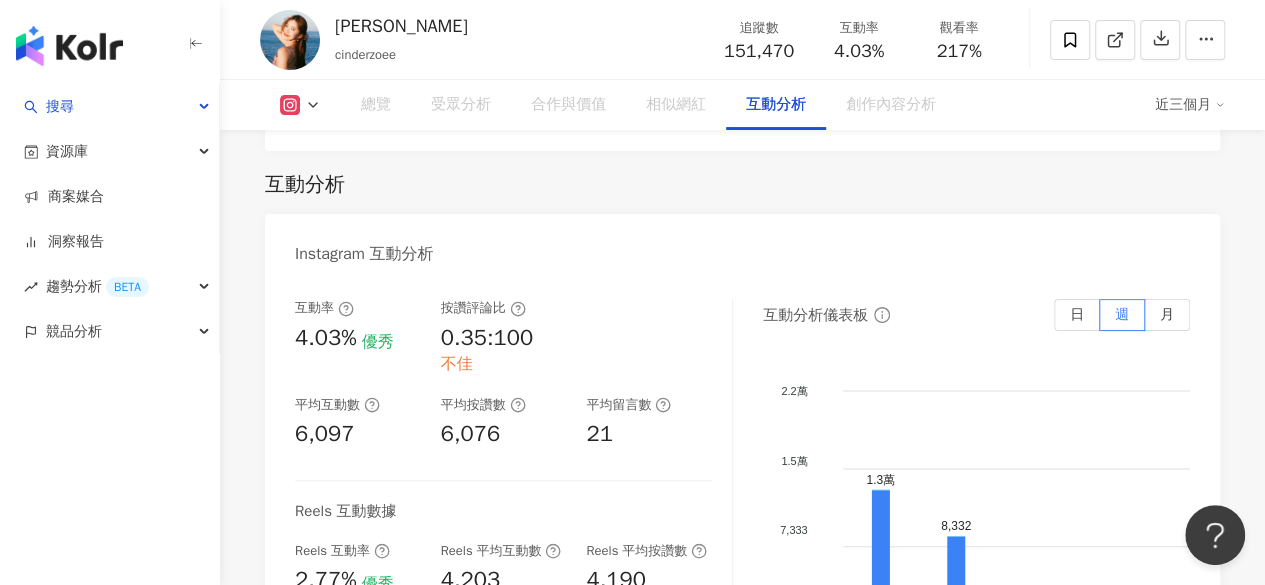 scroll, scrollTop: 4375, scrollLeft: 0, axis: vertical 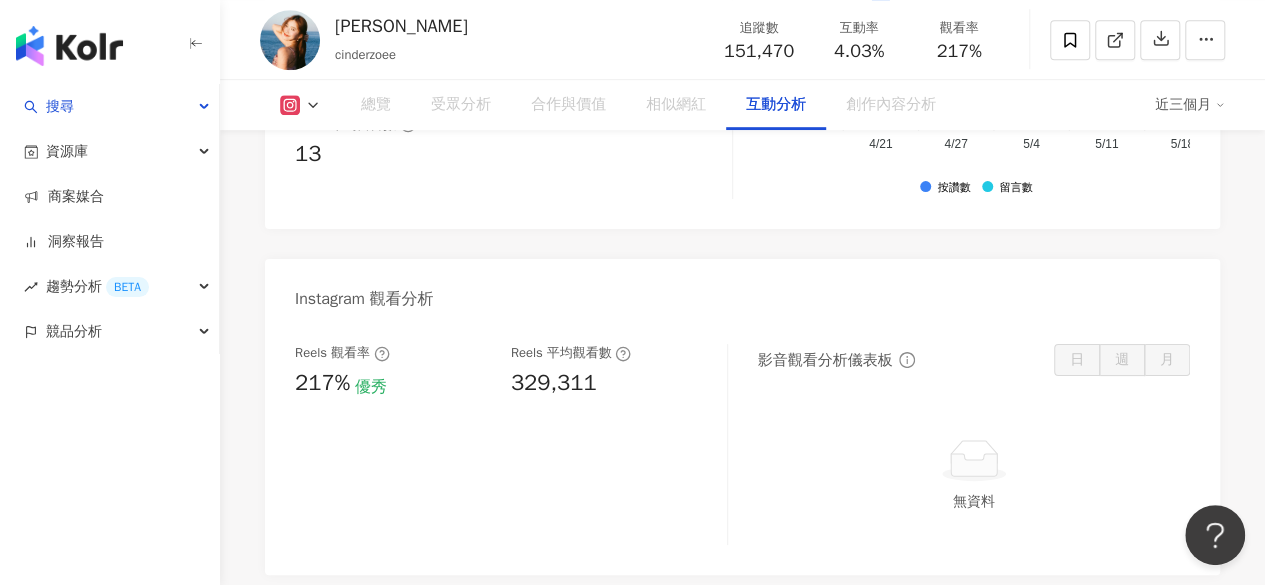 drag, startPoint x: 624, startPoint y: 371, endPoint x: 531, endPoint y: 363, distance: 93.34345 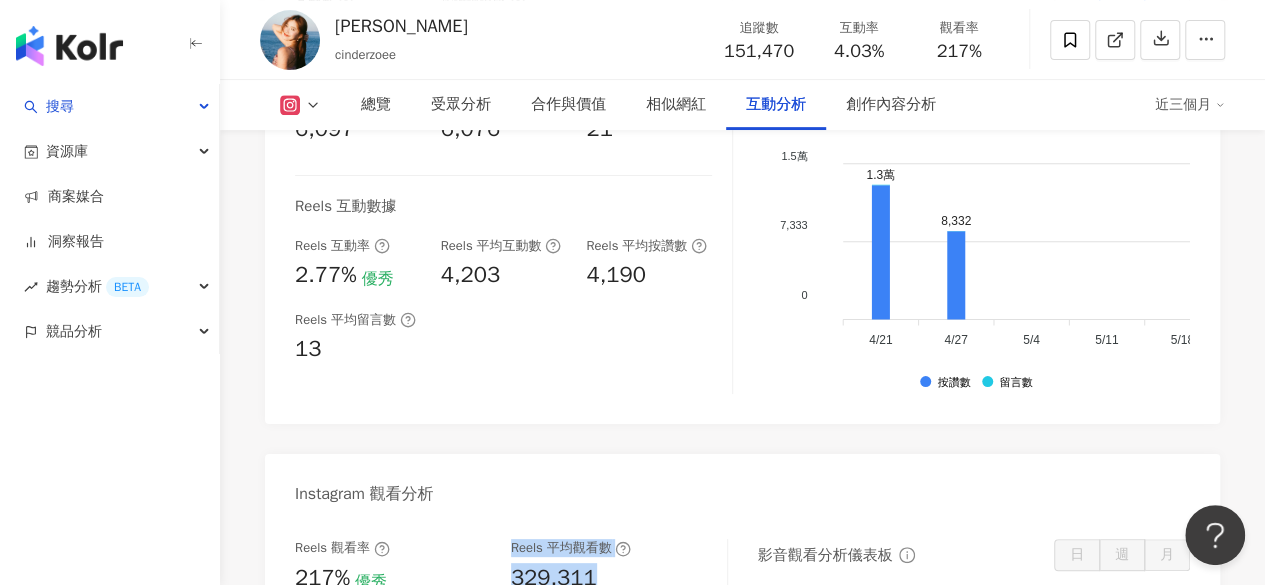 scroll, scrollTop: 4375, scrollLeft: 0, axis: vertical 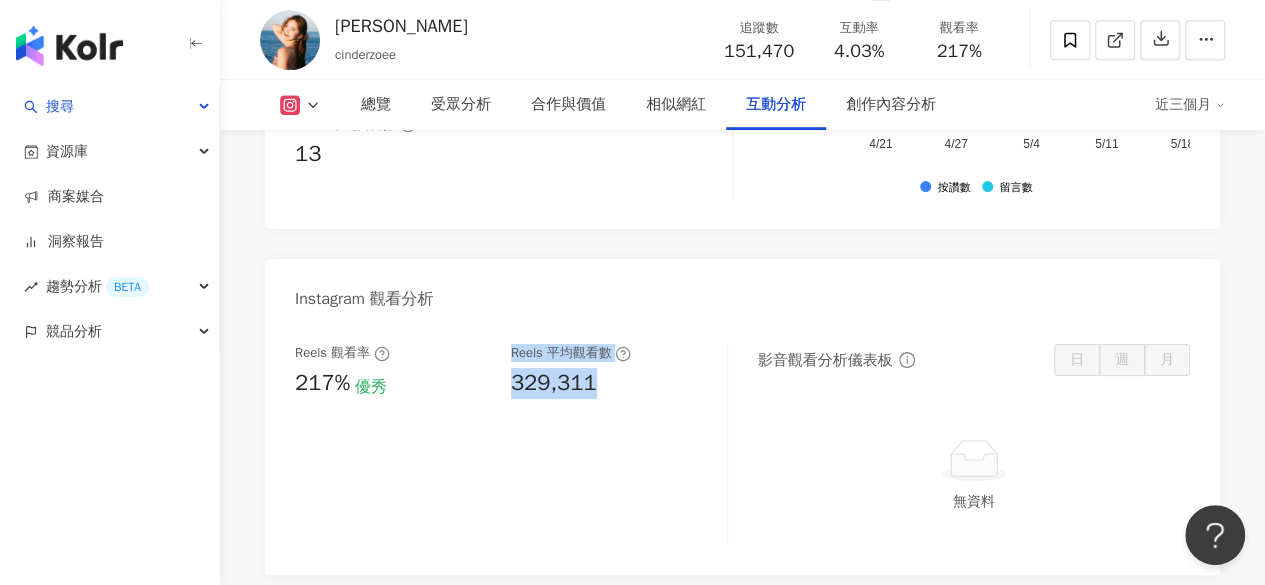 click on "329,311" at bounding box center [554, 383] 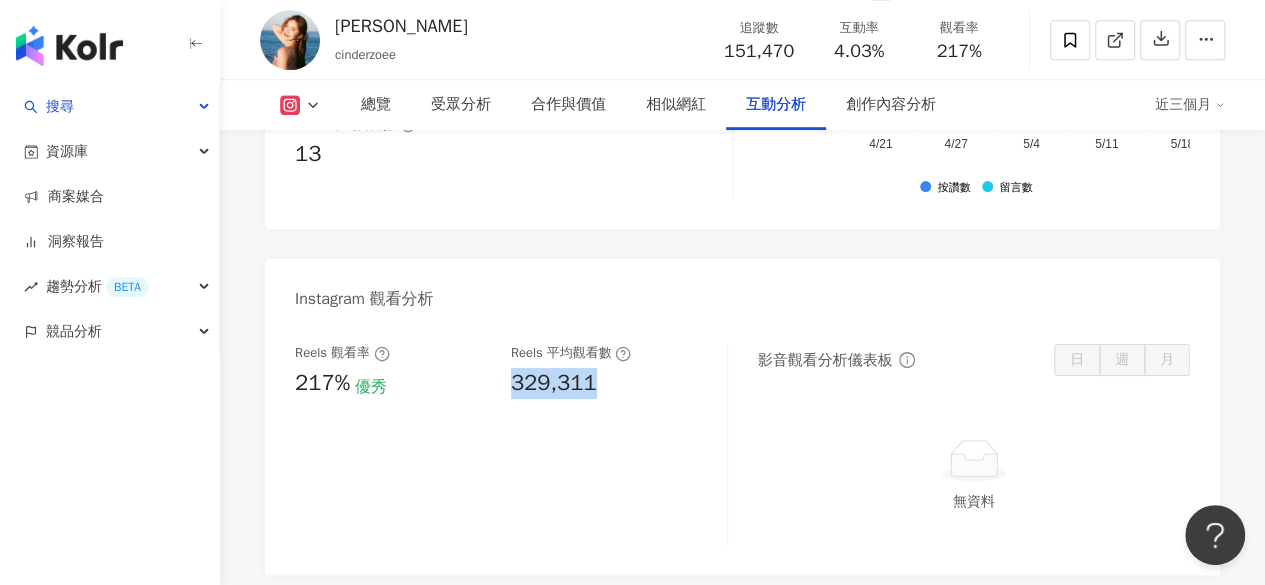 drag, startPoint x: 515, startPoint y: 359, endPoint x: 594, endPoint y: 373, distance: 80.23092 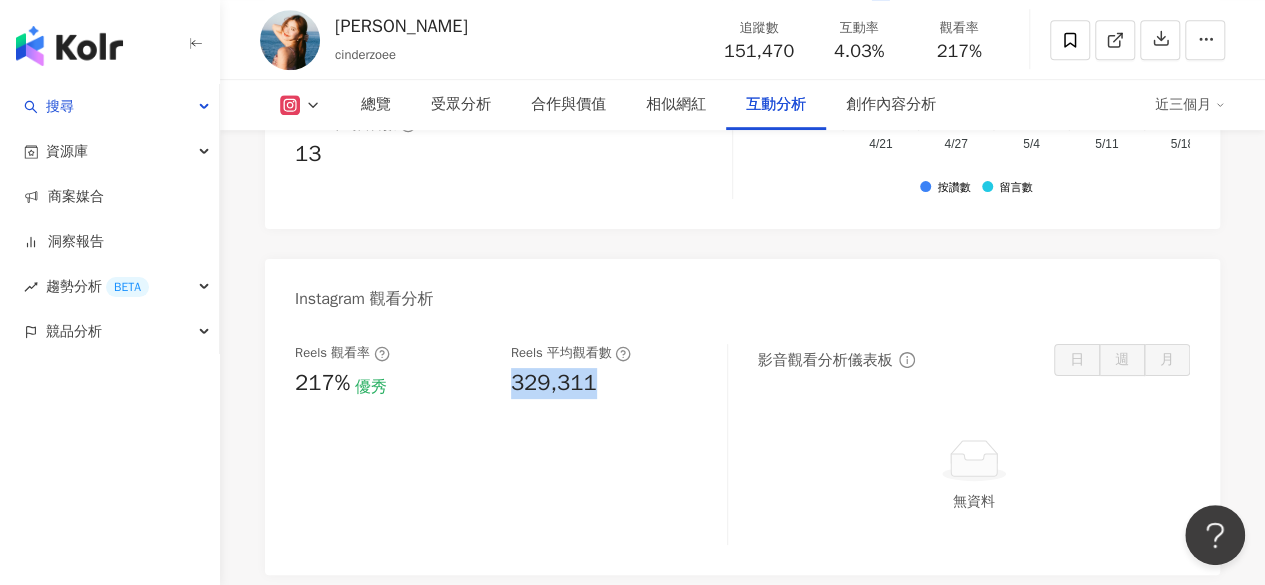 copy on "329,311" 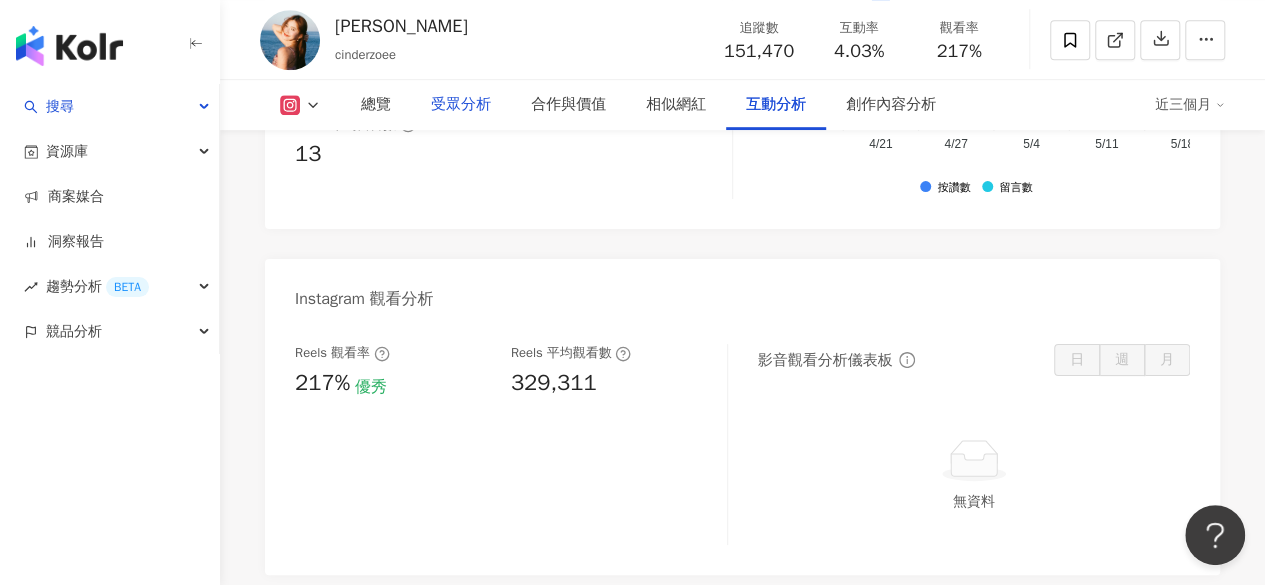 click on "受眾分析" at bounding box center (461, 105) 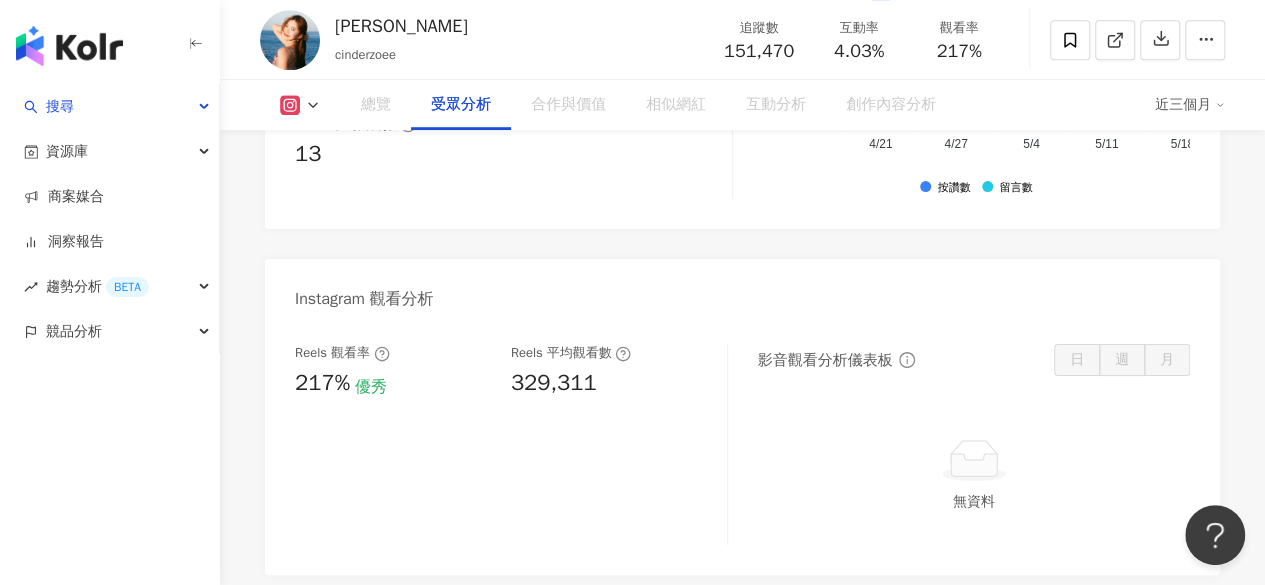 scroll, scrollTop: 1734, scrollLeft: 0, axis: vertical 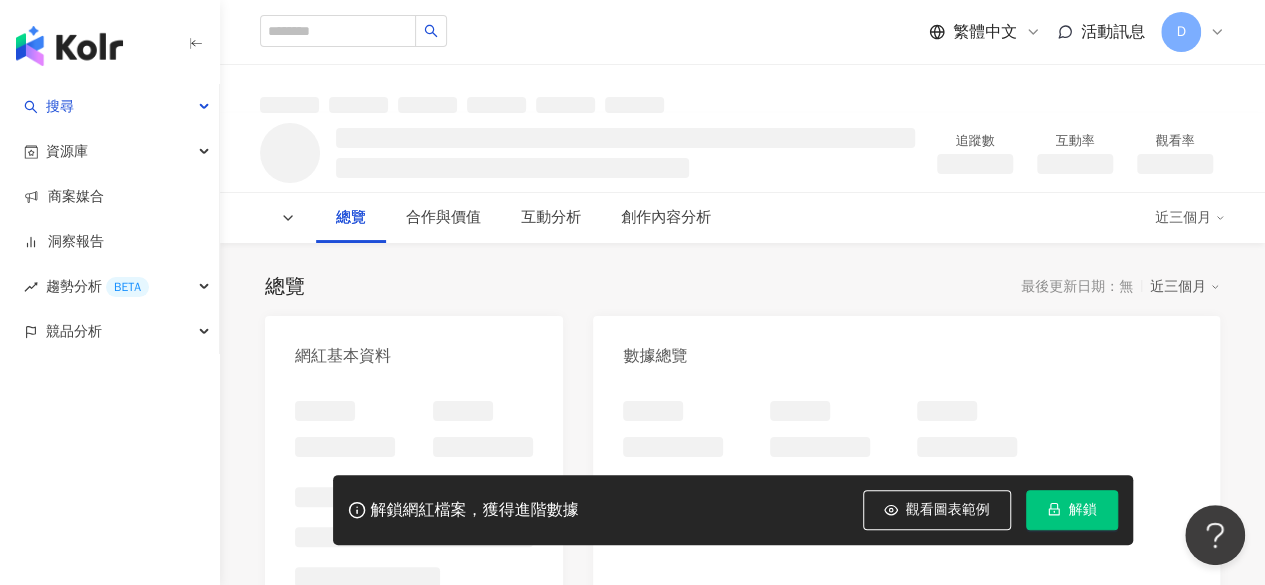 click on "解鎖" at bounding box center [1083, 510] 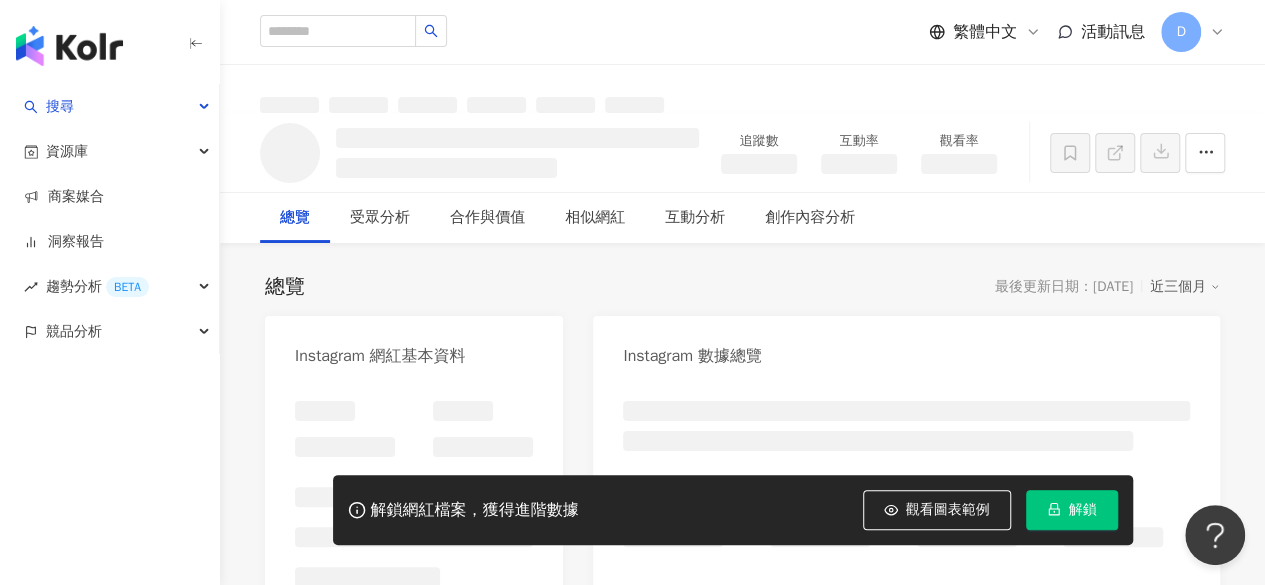scroll, scrollTop: 122, scrollLeft: 0, axis: vertical 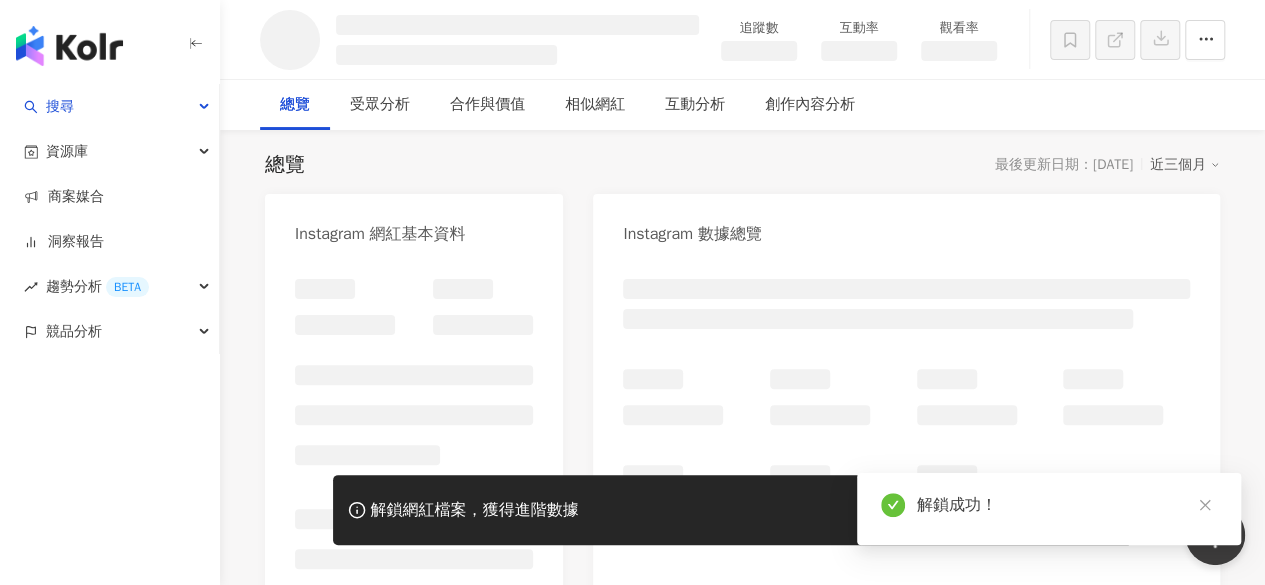 click 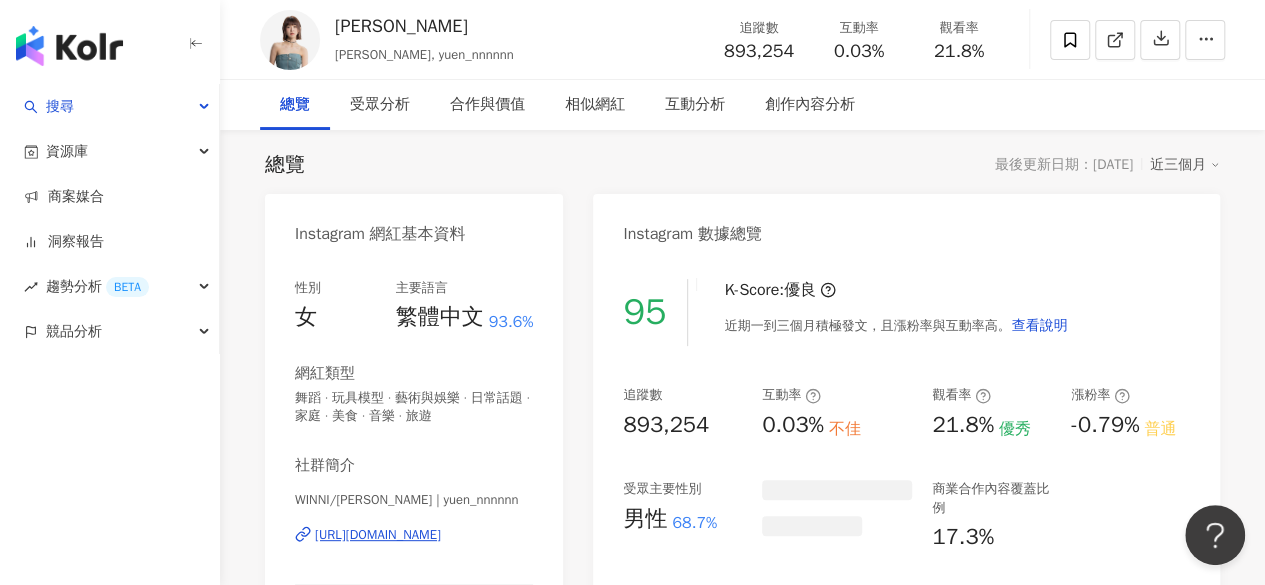 click on "觀看率 21.8%" at bounding box center (959, 39) 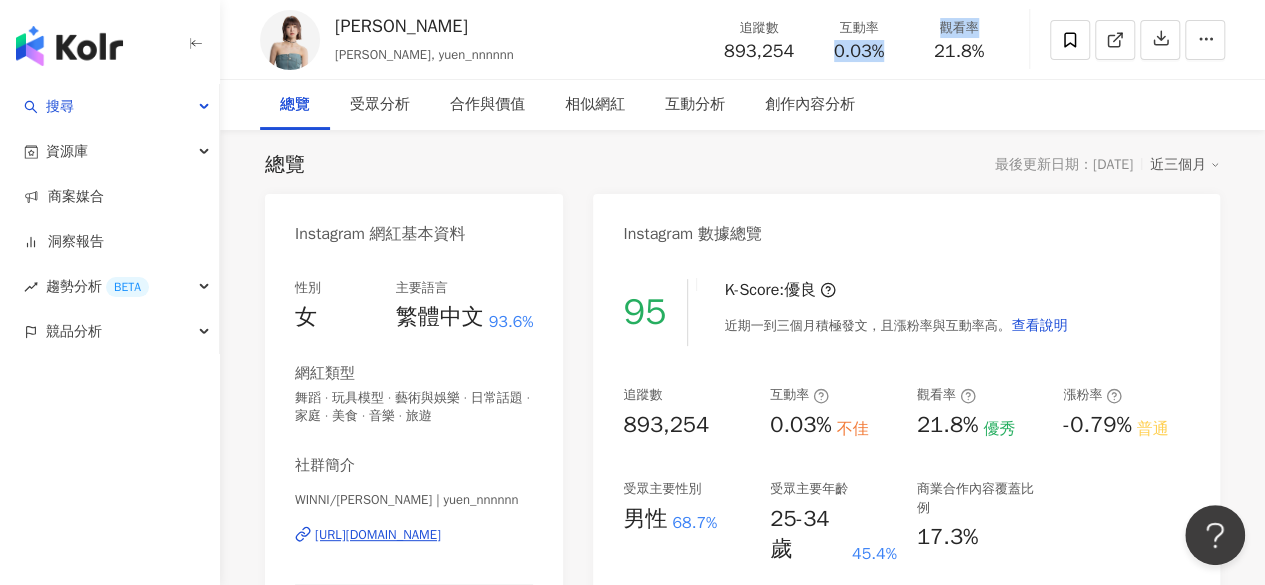 drag, startPoint x: 826, startPoint y: 57, endPoint x: 910, endPoint y: 53, distance: 84.095184 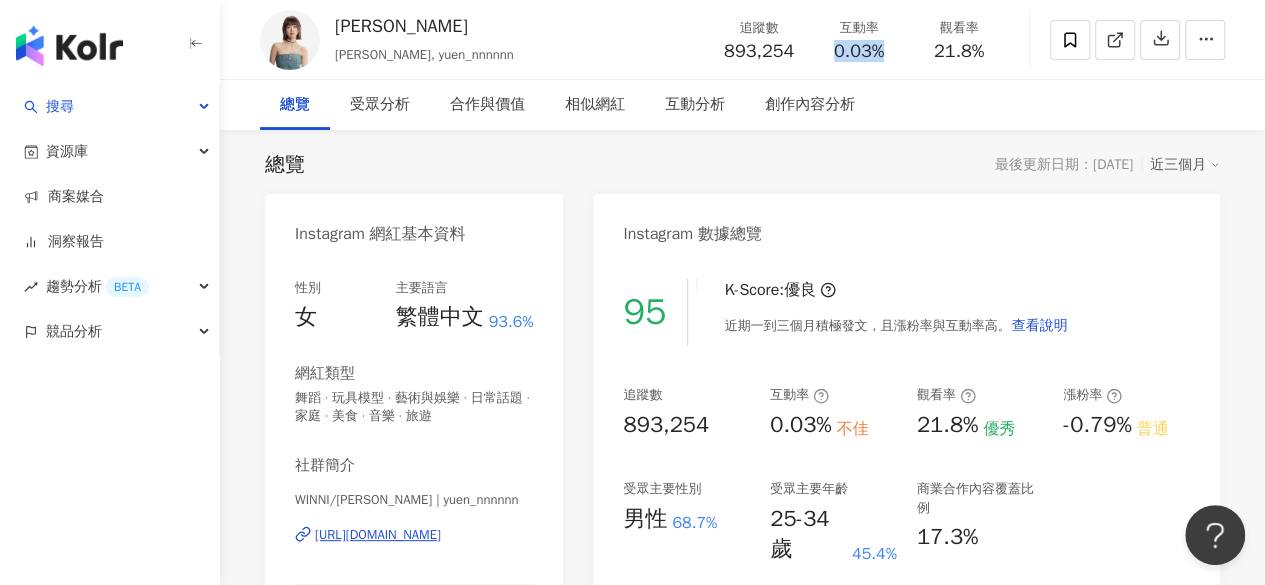 drag, startPoint x: 830, startPoint y: 53, endPoint x: 884, endPoint y: 52, distance: 54.00926 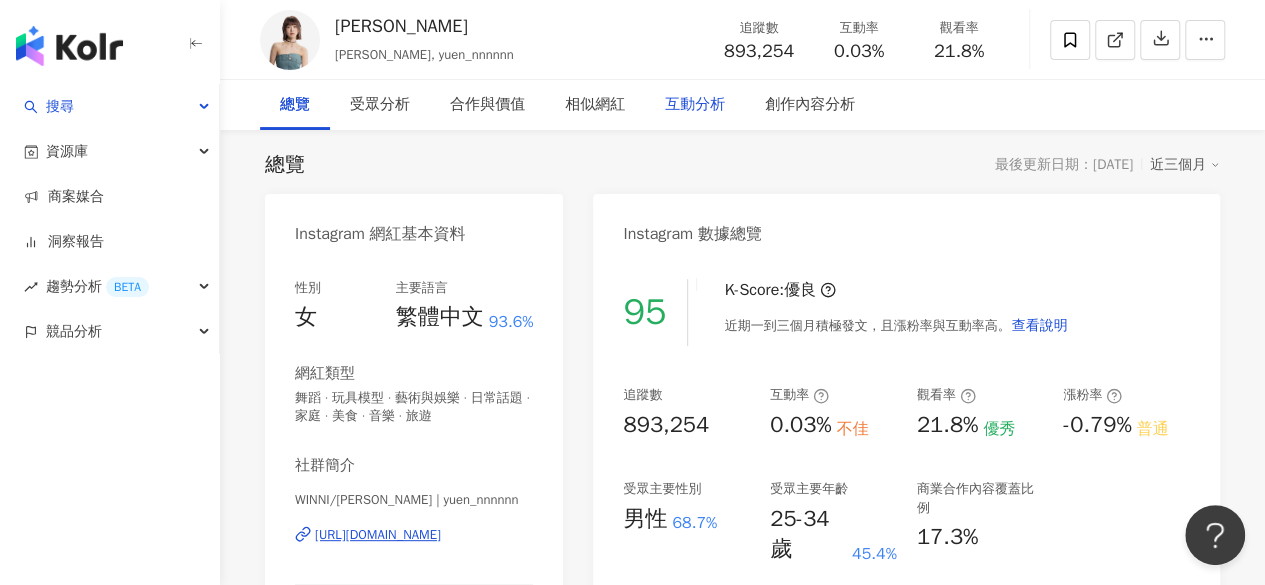 click on "互動分析" at bounding box center (695, 105) 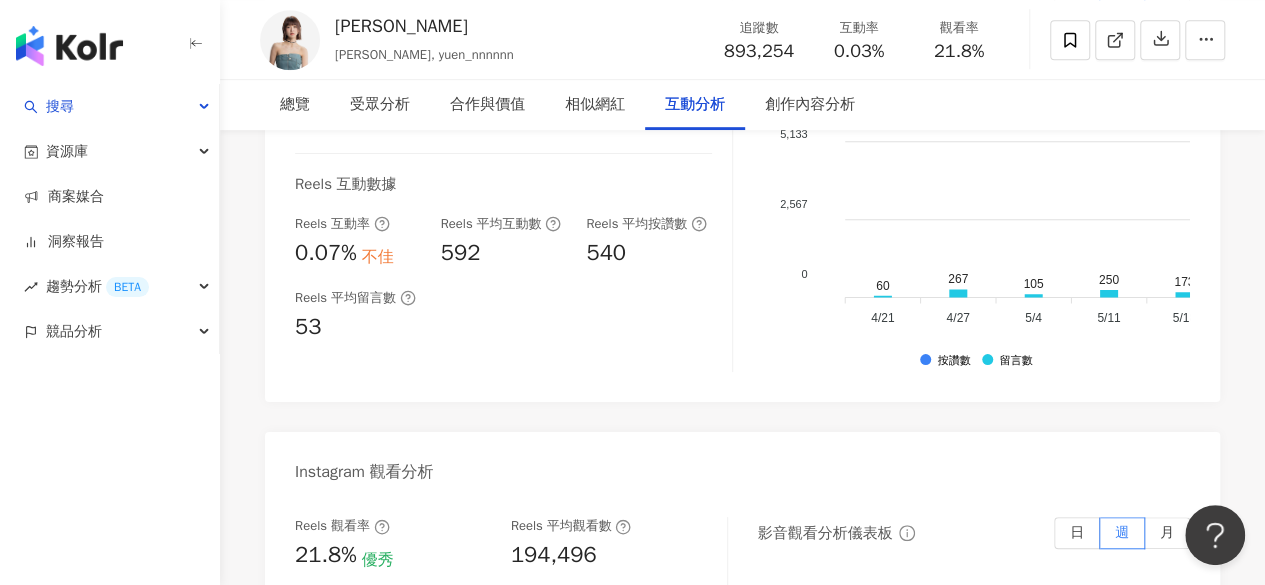 scroll, scrollTop: 4418, scrollLeft: 0, axis: vertical 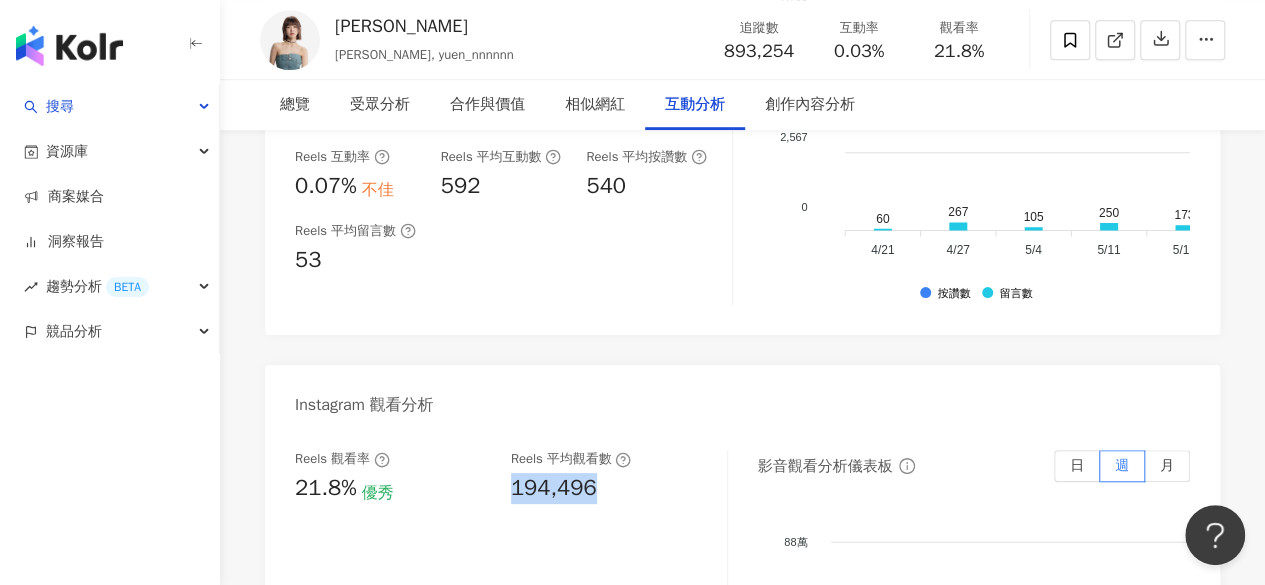 drag, startPoint x: 512, startPoint y: 380, endPoint x: 594, endPoint y: 381, distance: 82.006096 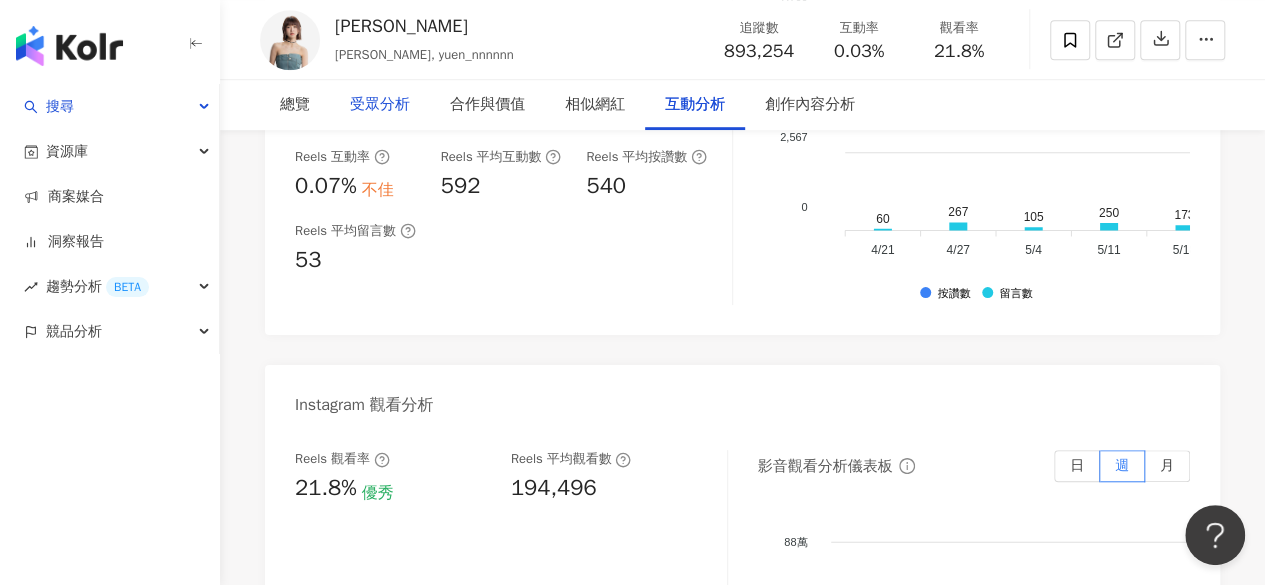 drag, startPoint x: 368, startPoint y: 106, endPoint x: 422, endPoint y: 110, distance: 54.147945 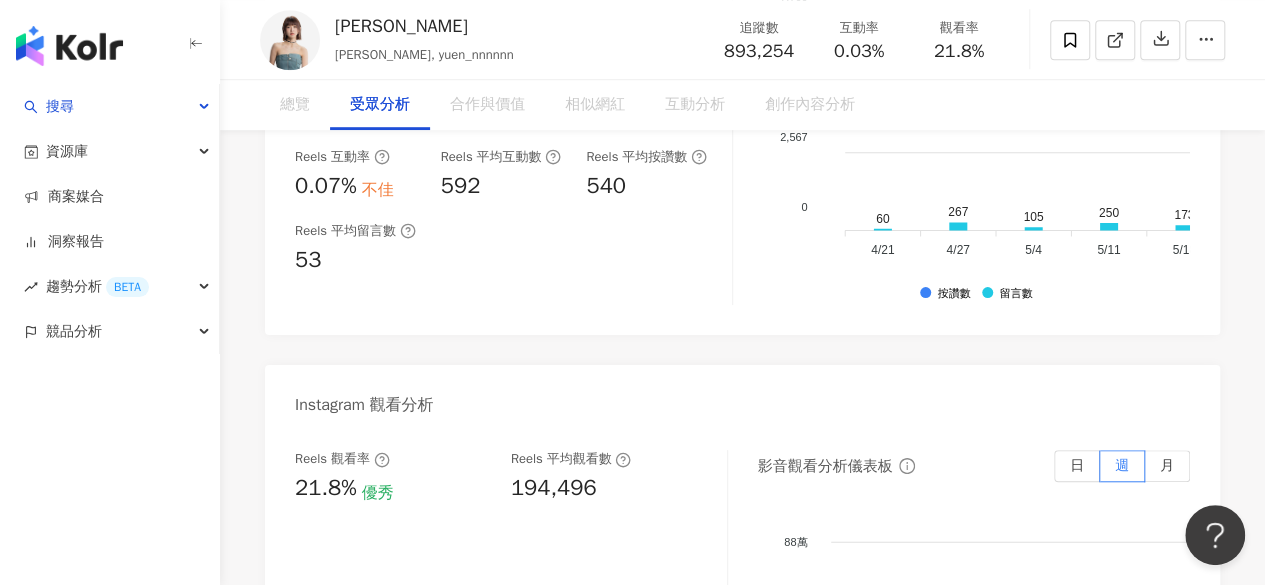 scroll, scrollTop: 1757, scrollLeft: 0, axis: vertical 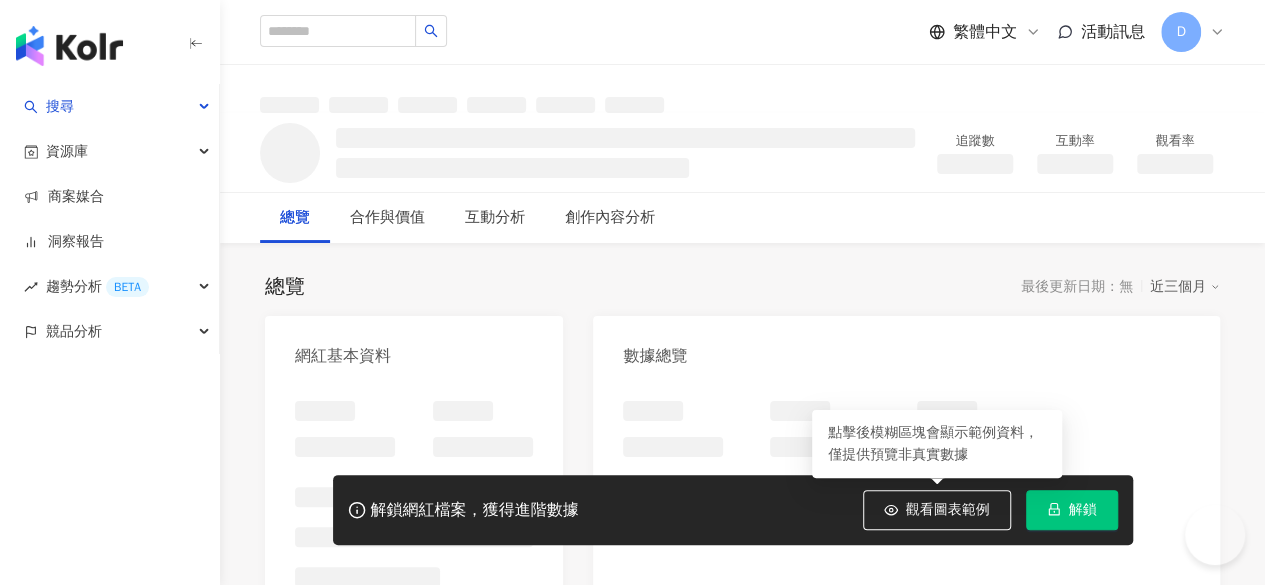 click on "解鎖" at bounding box center [1083, 510] 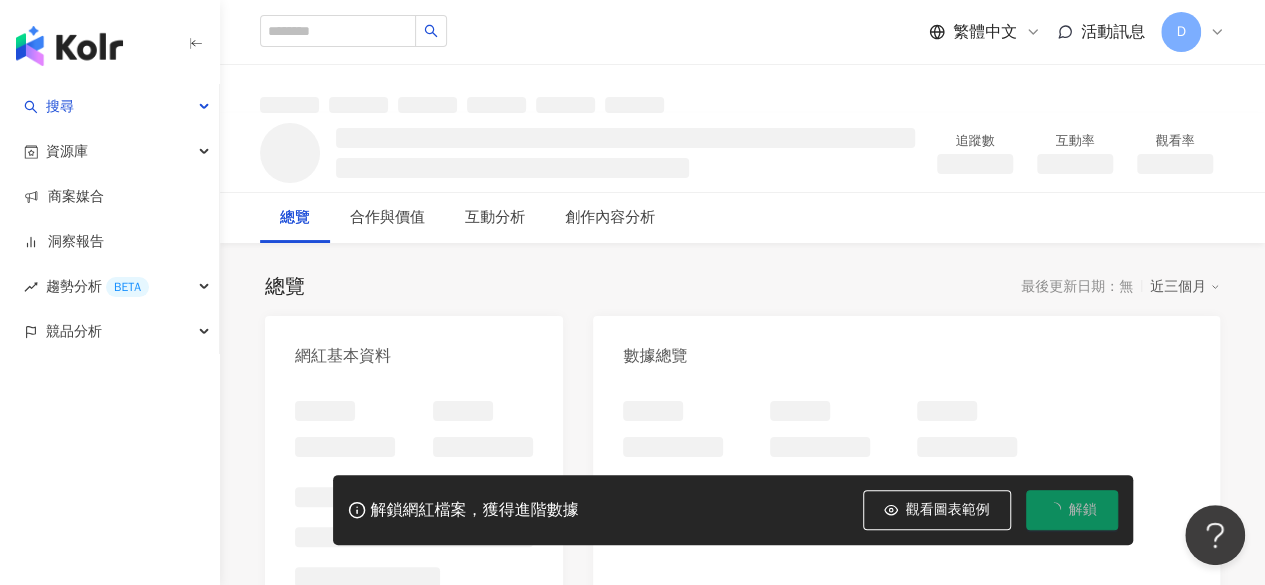 scroll, scrollTop: 0, scrollLeft: 0, axis: both 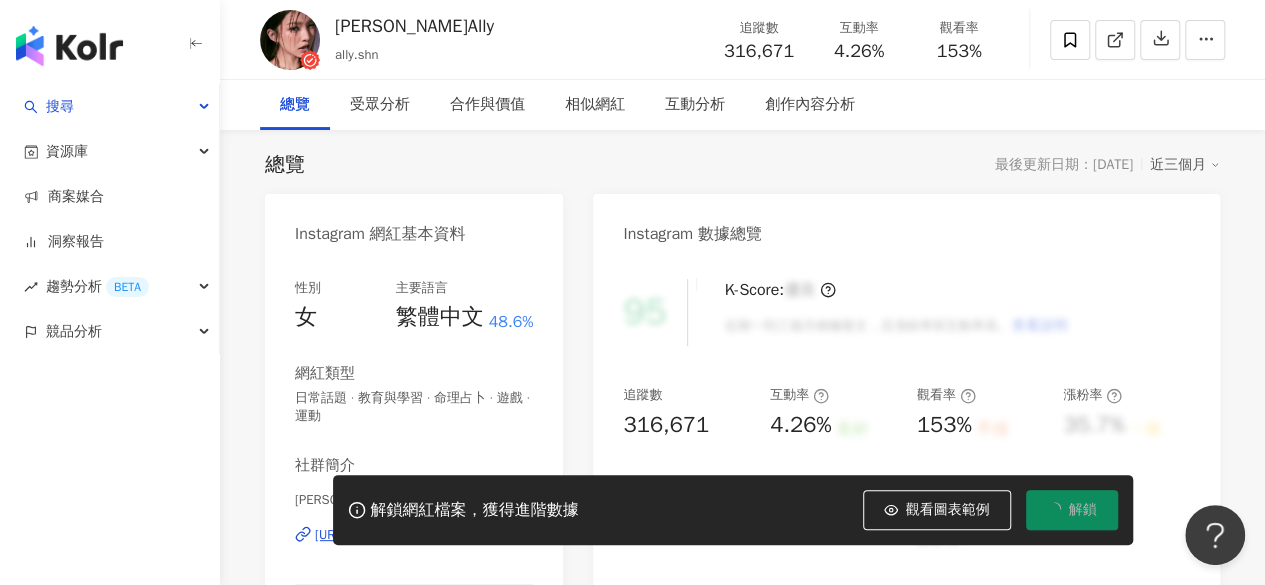 click on "觀看率 153%" at bounding box center (959, 39) 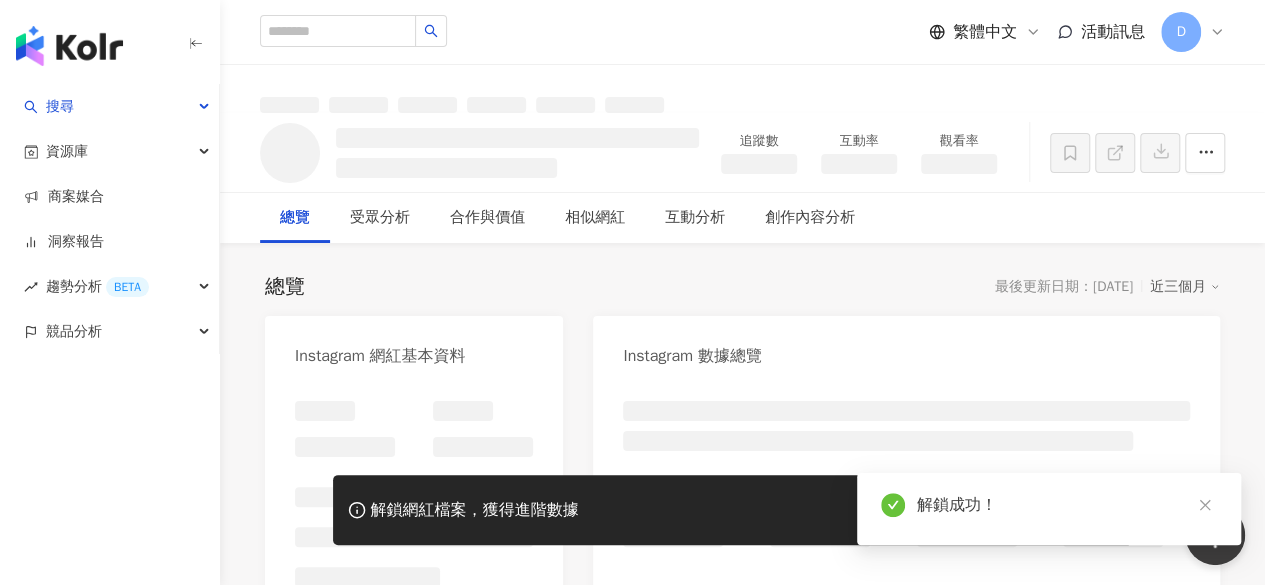 scroll, scrollTop: 122, scrollLeft: 0, axis: vertical 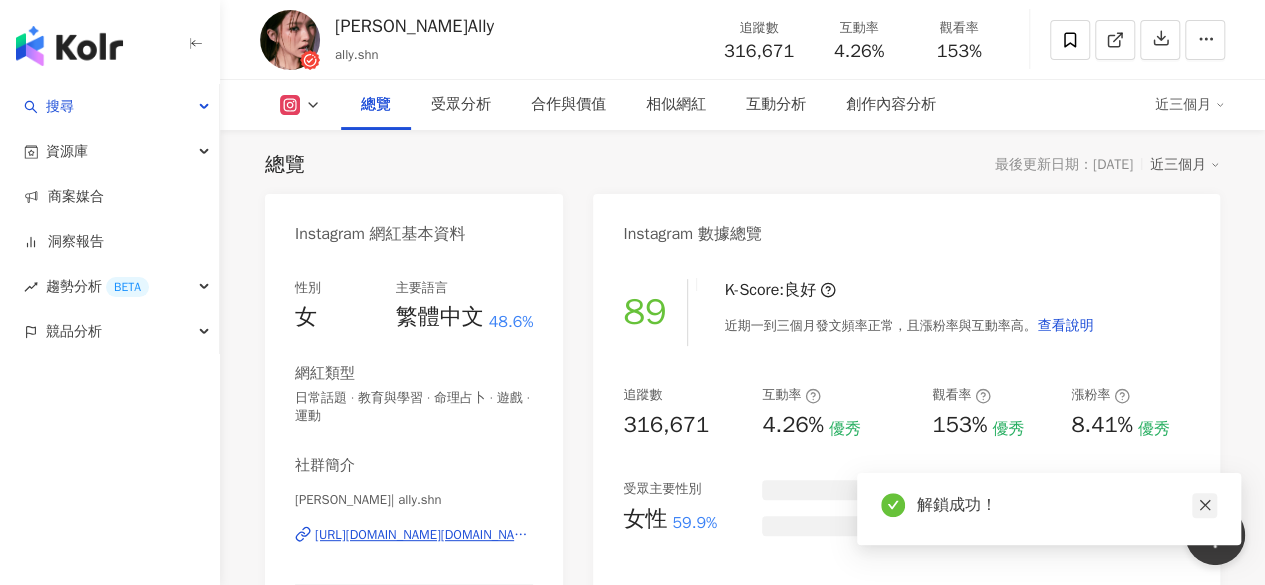 click 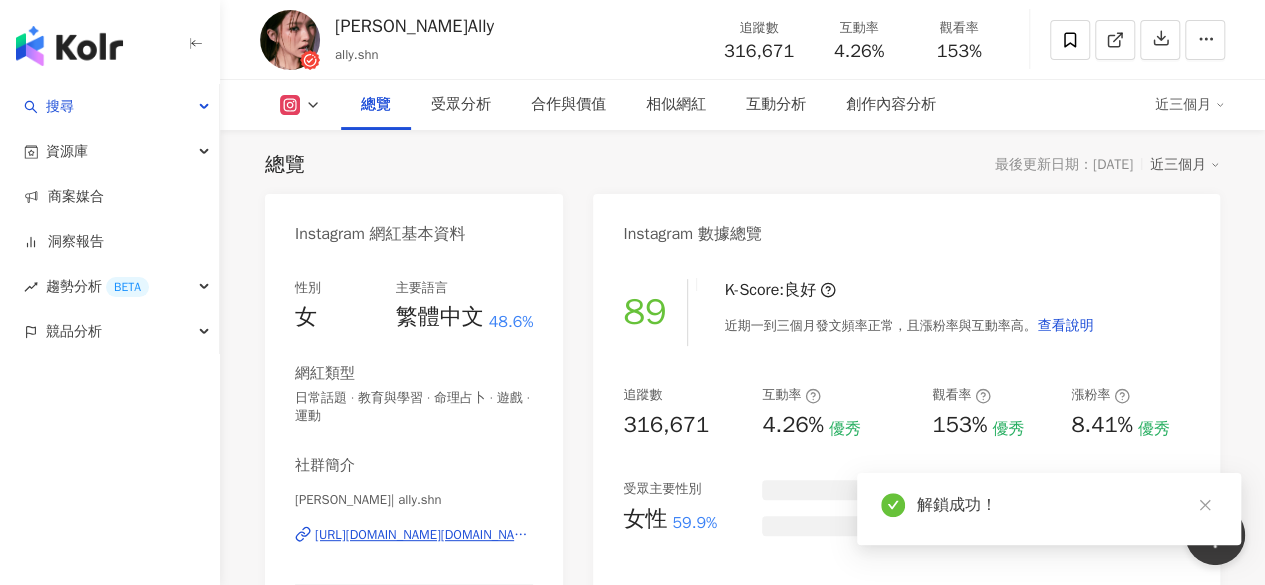 click on "153%" at bounding box center [959, 52] 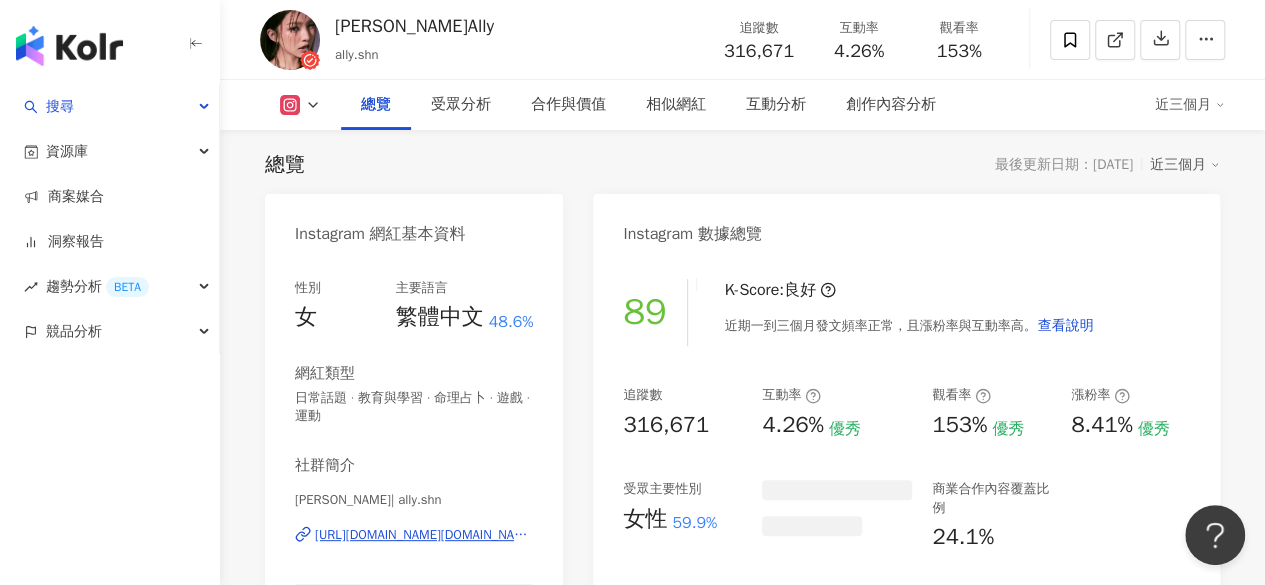 drag, startPoint x: 978, startPoint y: 50, endPoint x: 963, endPoint y: 62, distance: 19.209373 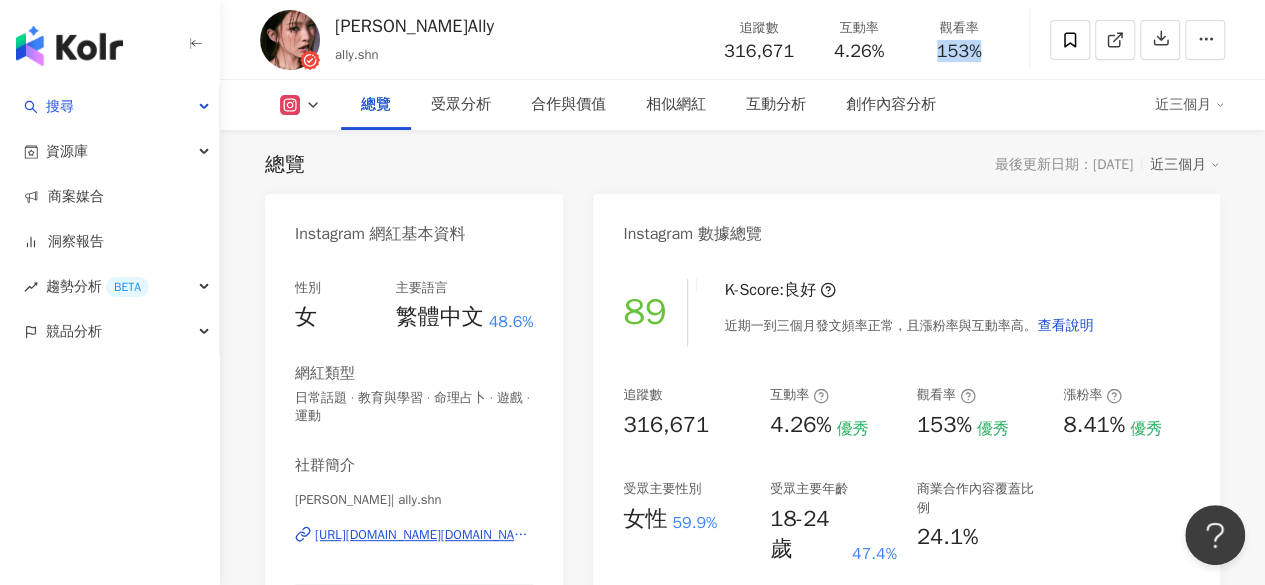 click on "4.26%" at bounding box center (859, 52) 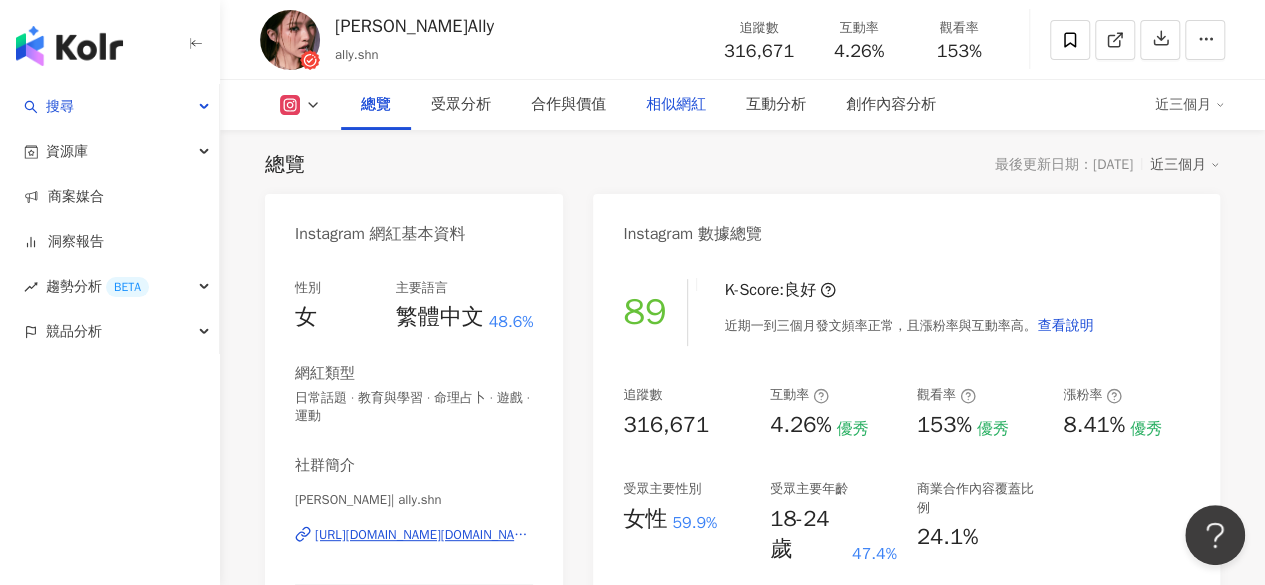 click on "相似網紅" at bounding box center [676, 105] 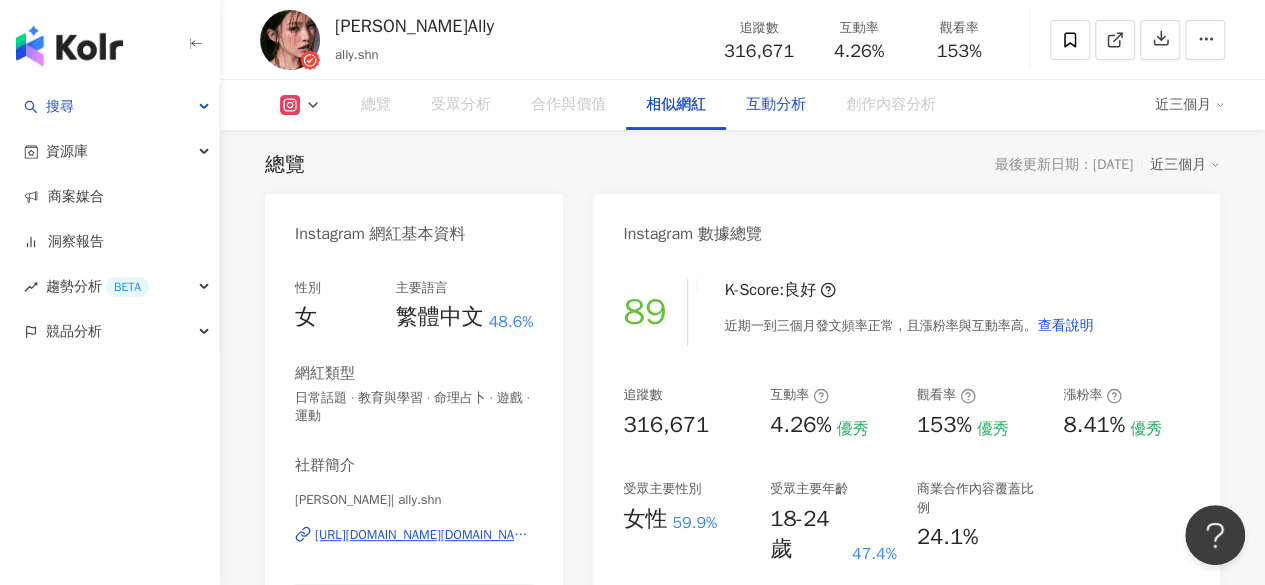 scroll, scrollTop: 3328, scrollLeft: 0, axis: vertical 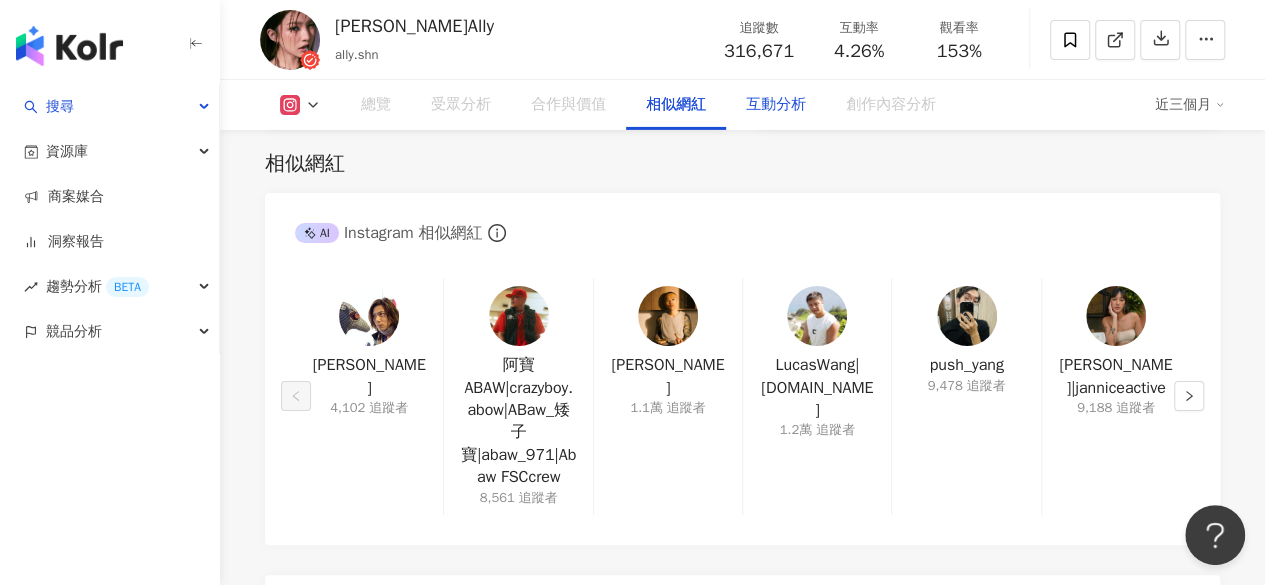 click on "互動分析" at bounding box center [776, 105] 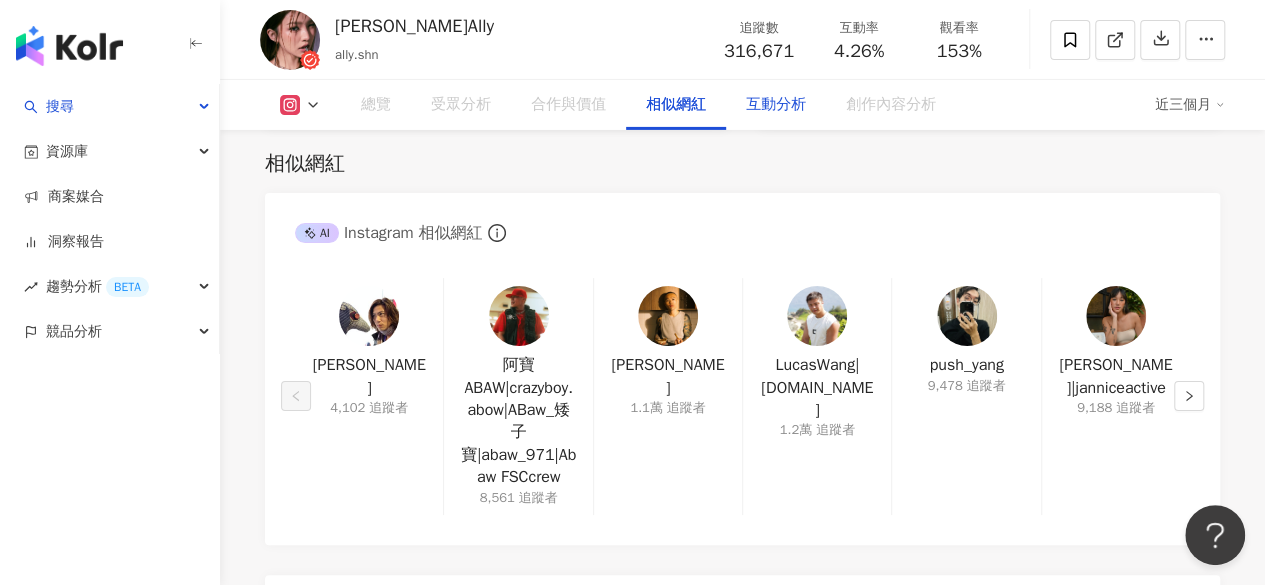 click on "互動分析" at bounding box center [776, 105] 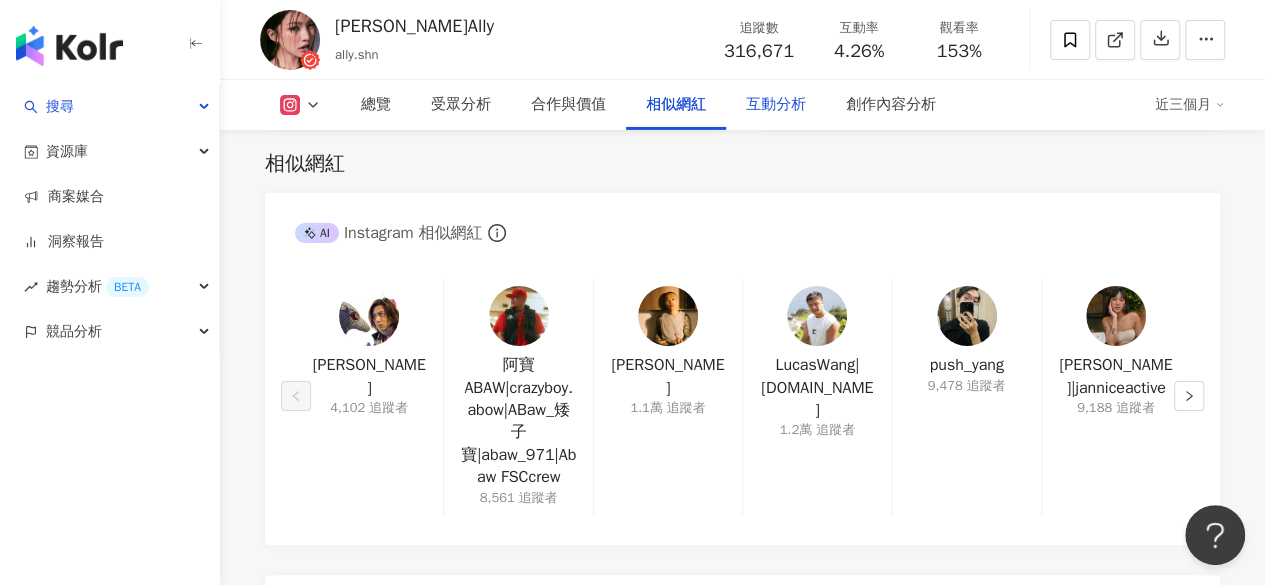 click on "互動分析" at bounding box center [776, 105] 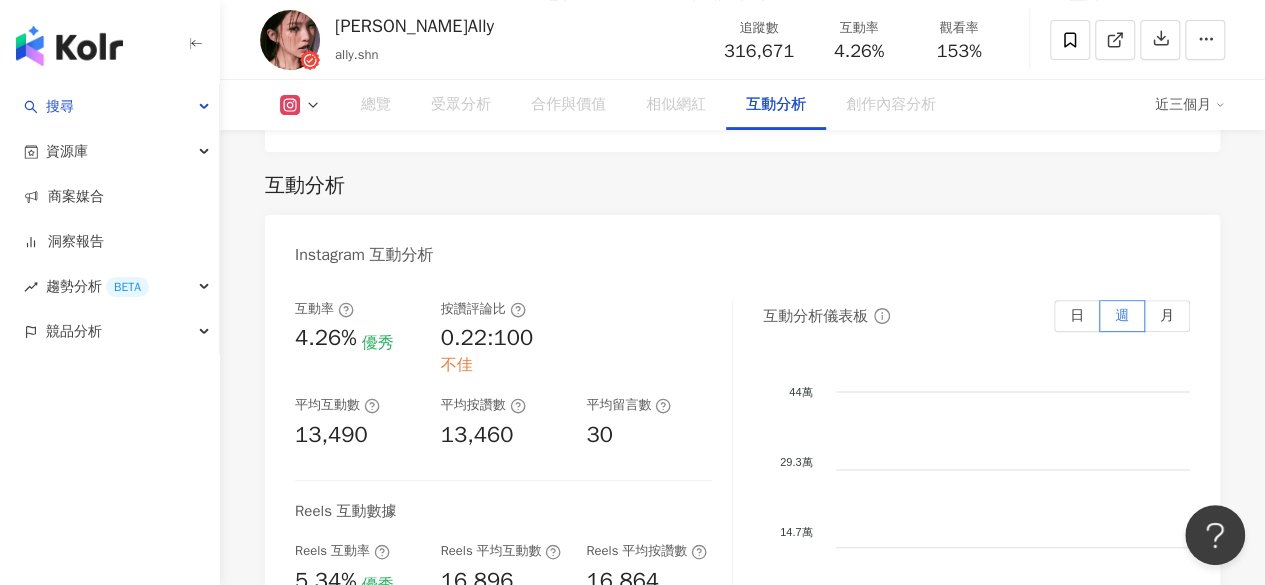 scroll, scrollTop: 4214, scrollLeft: 0, axis: vertical 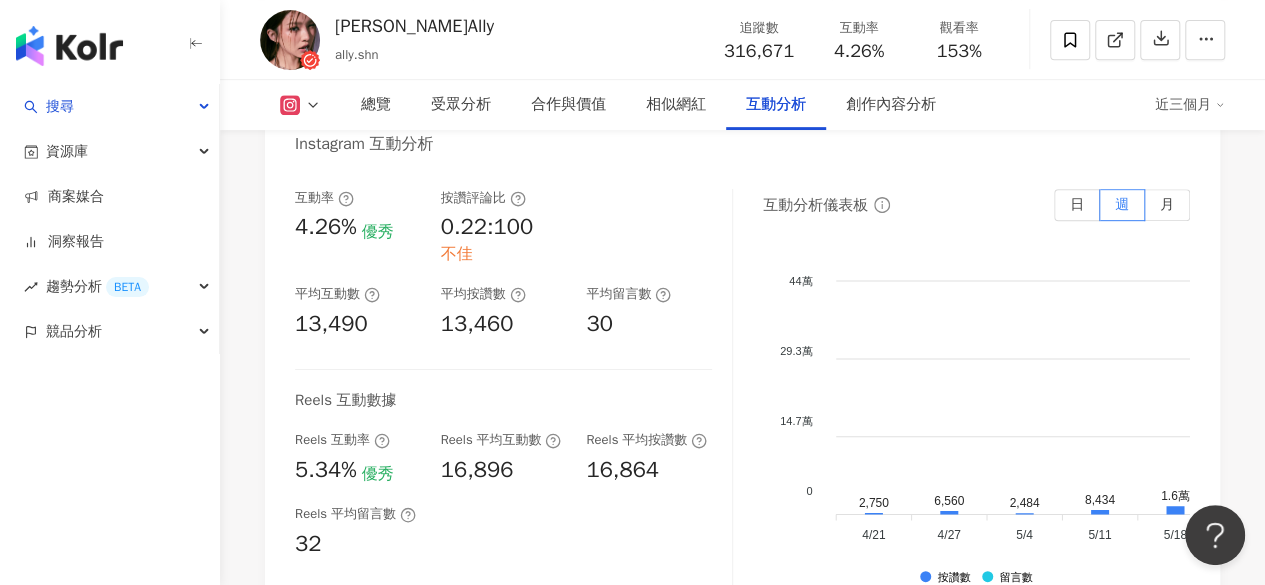 drag, startPoint x: 549, startPoint y: 262, endPoint x: 604, endPoint y: 262, distance: 55 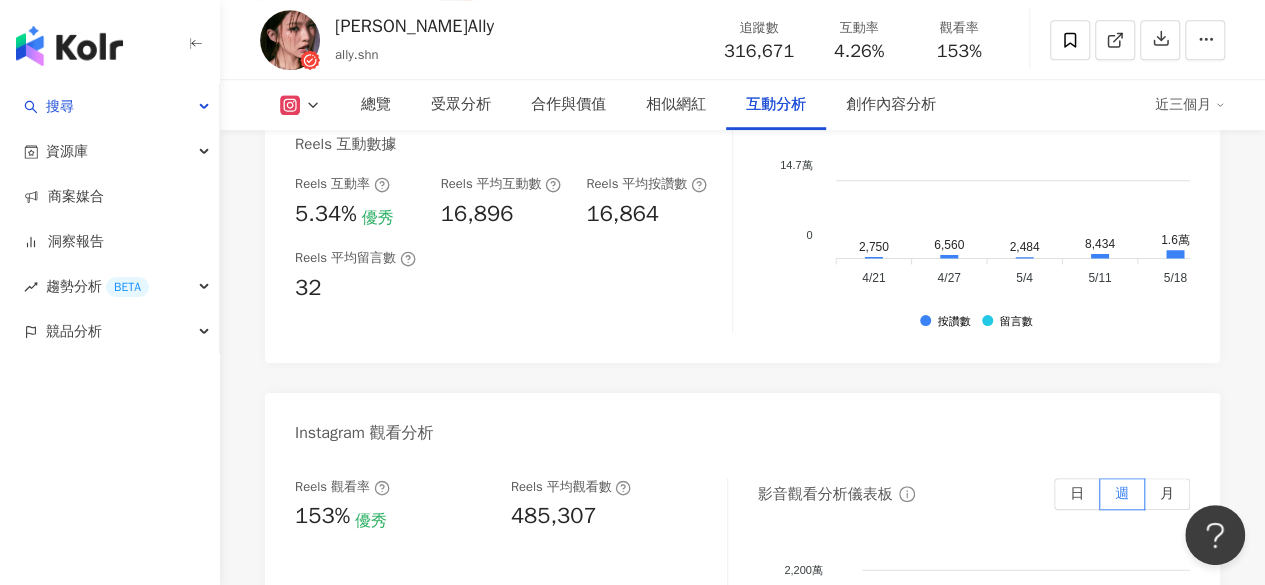 scroll, scrollTop: 4503, scrollLeft: 0, axis: vertical 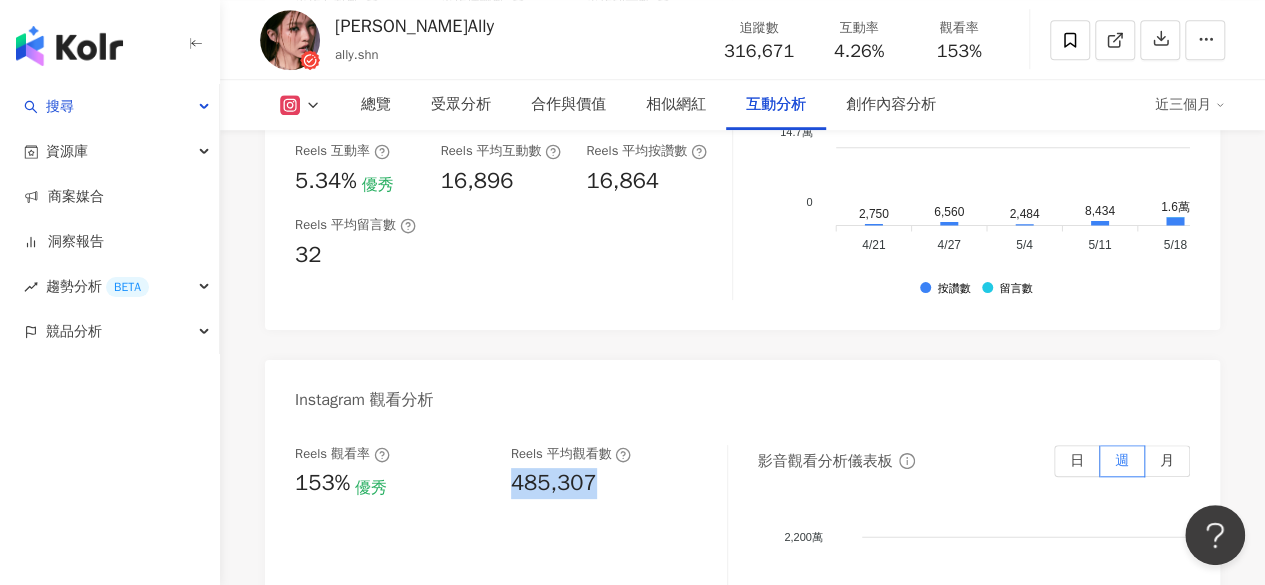 drag, startPoint x: 537, startPoint y: 460, endPoint x: 601, endPoint y: 460, distance: 64 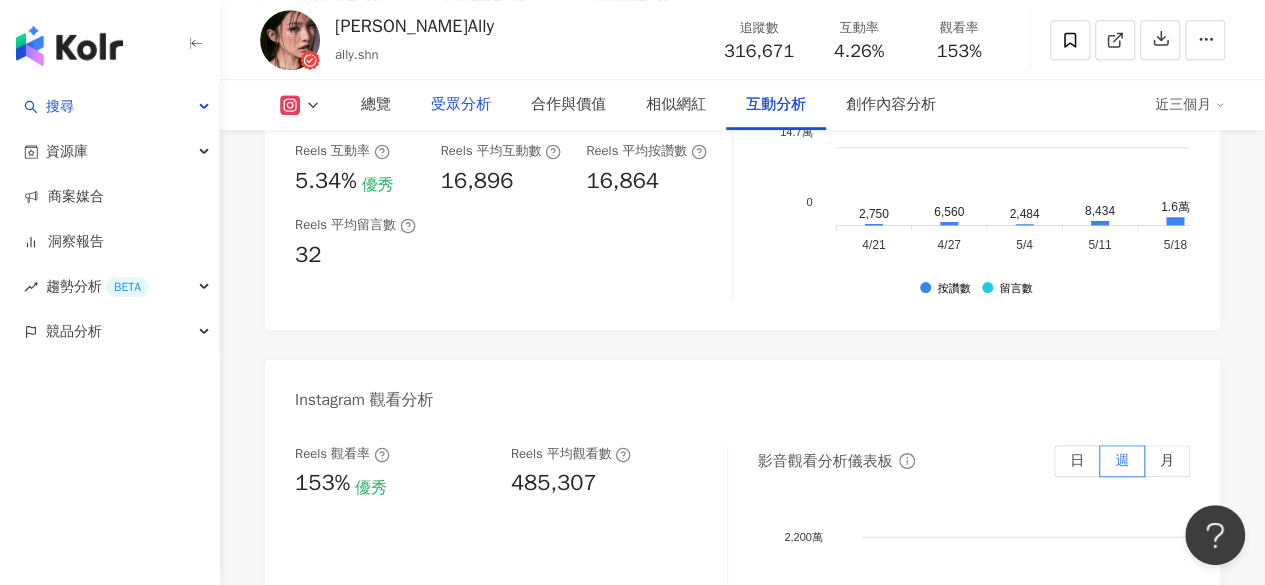 click on "受眾分析" at bounding box center [461, 105] 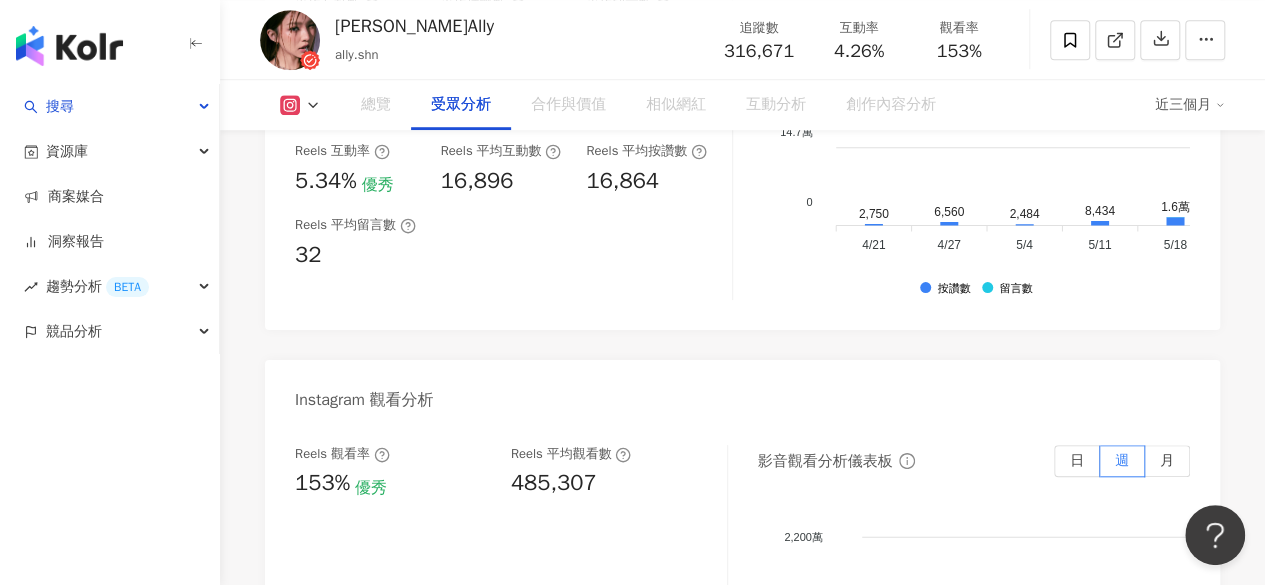scroll, scrollTop: 1814, scrollLeft: 0, axis: vertical 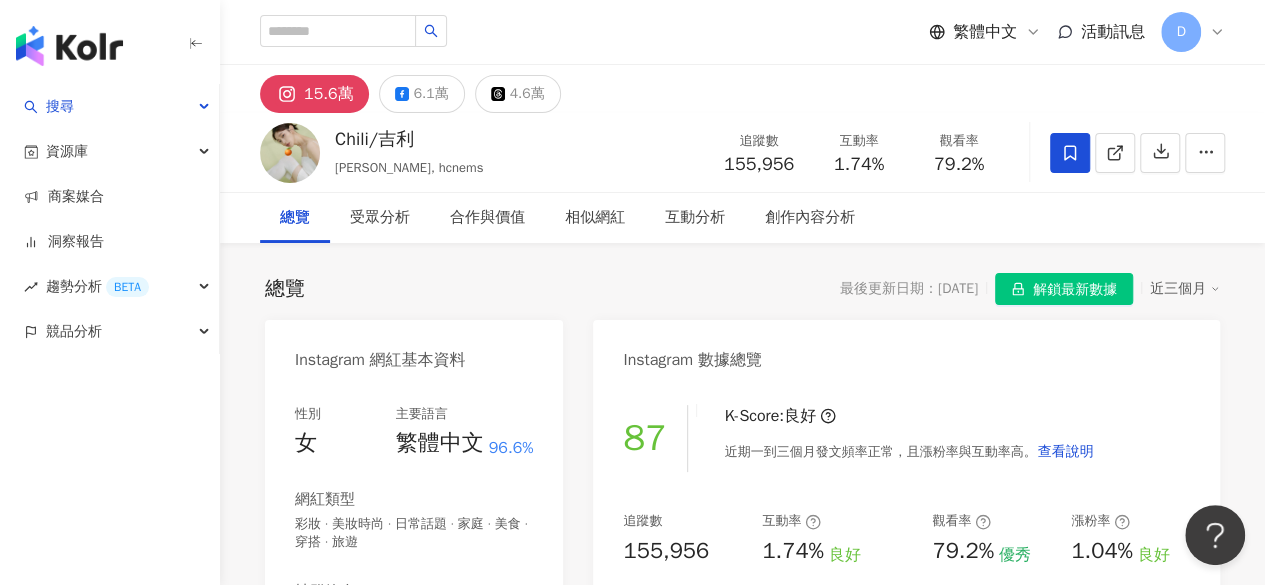 click on "觀看率 79.2%" at bounding box center (959, 152) 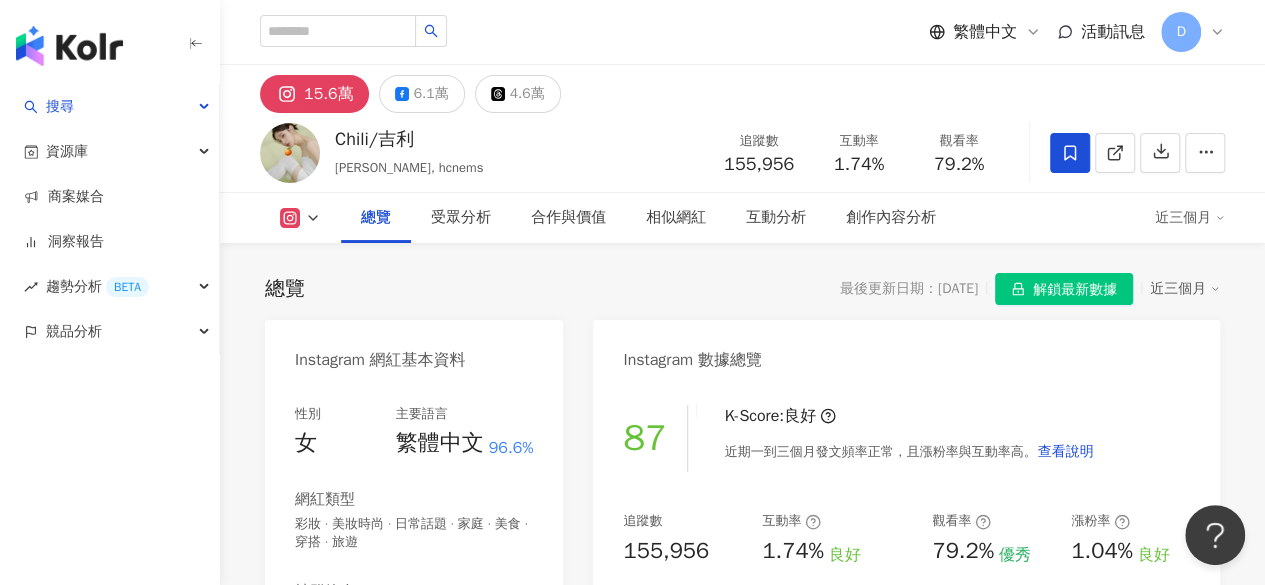 drag, startPoint x: 944, startPoint y: 44, endPoint x: 1006, endPoint y: 47, distance: 62.072536 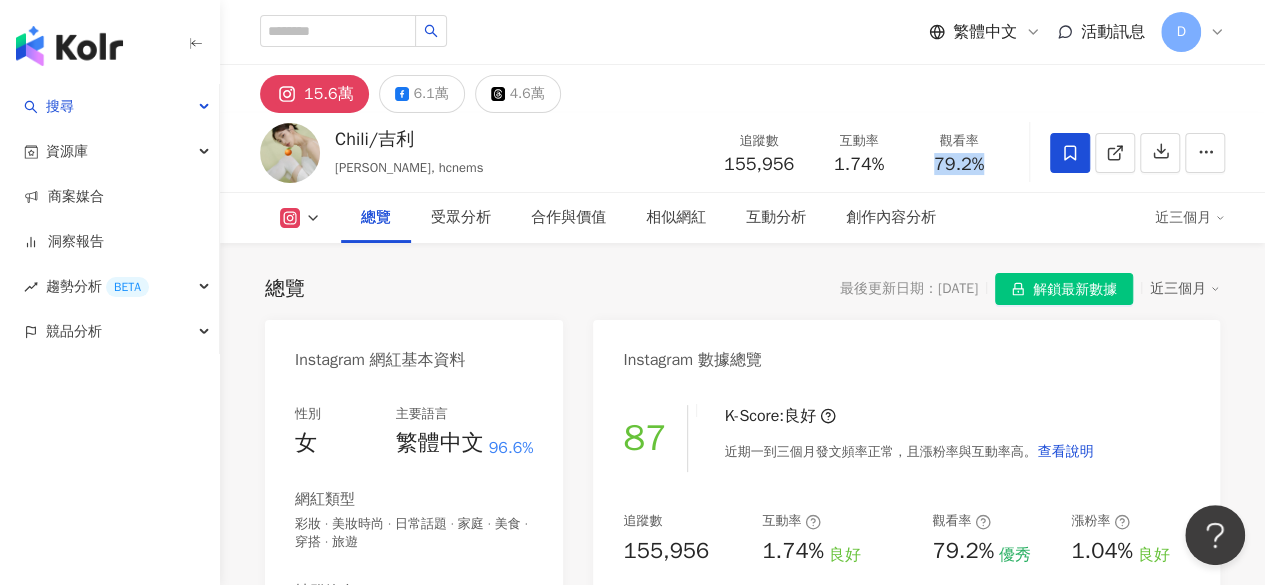 scroll, scrollTop: 122, scrollLeft: 0, axis: vertical 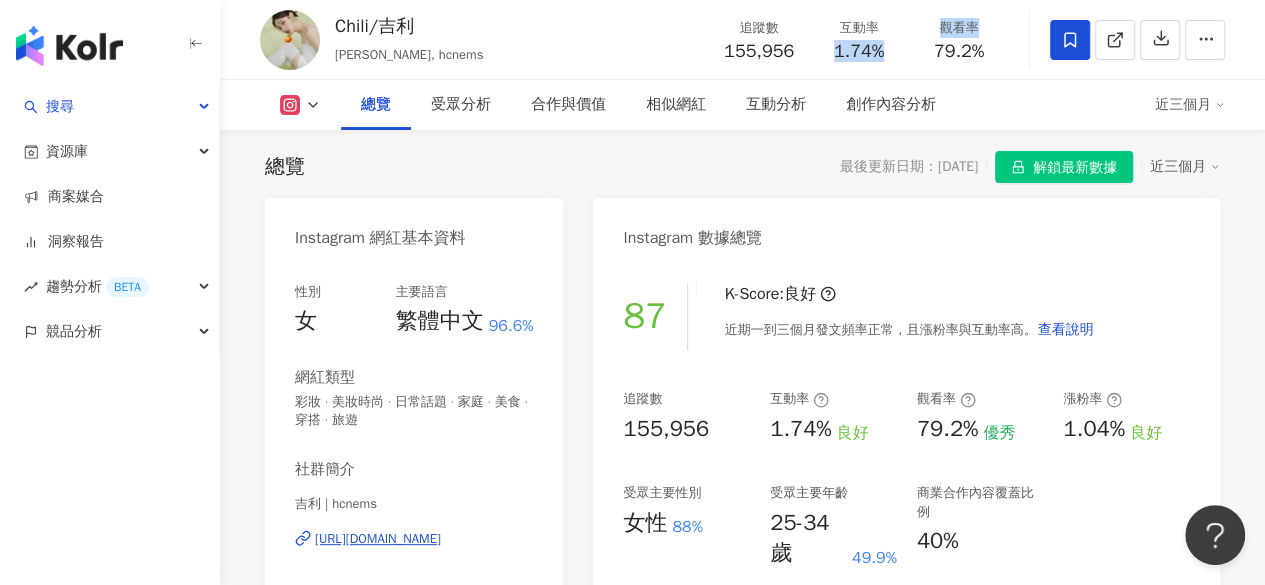 drag, startPoint x: 824, startPoint y: 52, endPoint x: 911, endPoint y: 56, distance: 87.0919 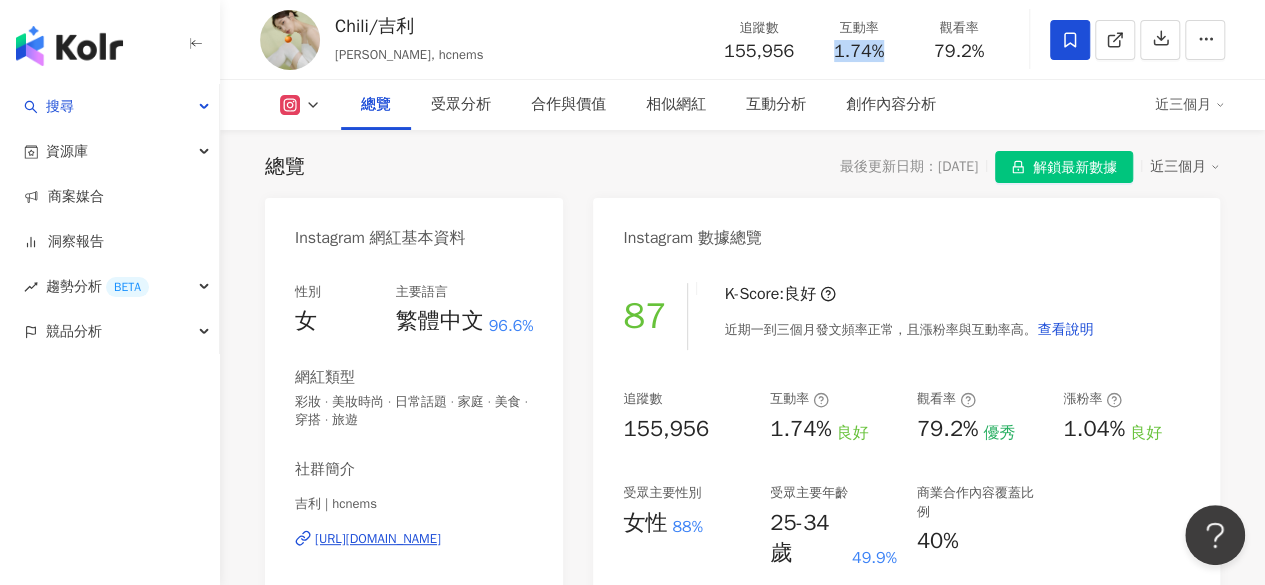 drag, startPoint x: 830, startPoint y: 51, endPoint x: 880, endPoint y: 53, distance: 50.039986 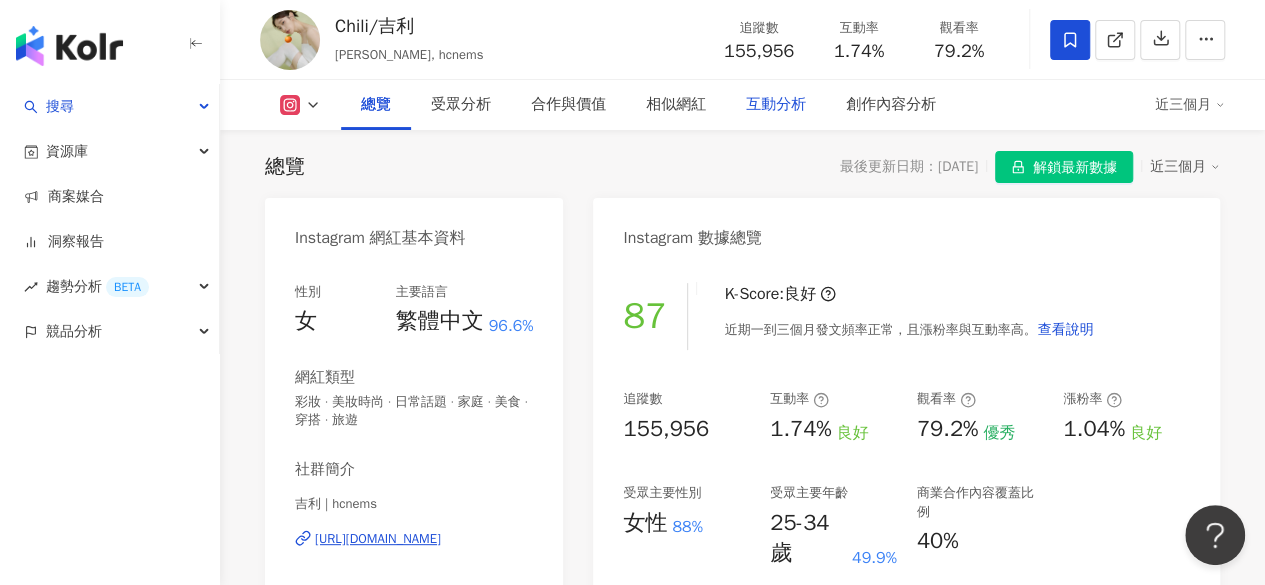 click on "互動分析" at bounding box center (776, 105) 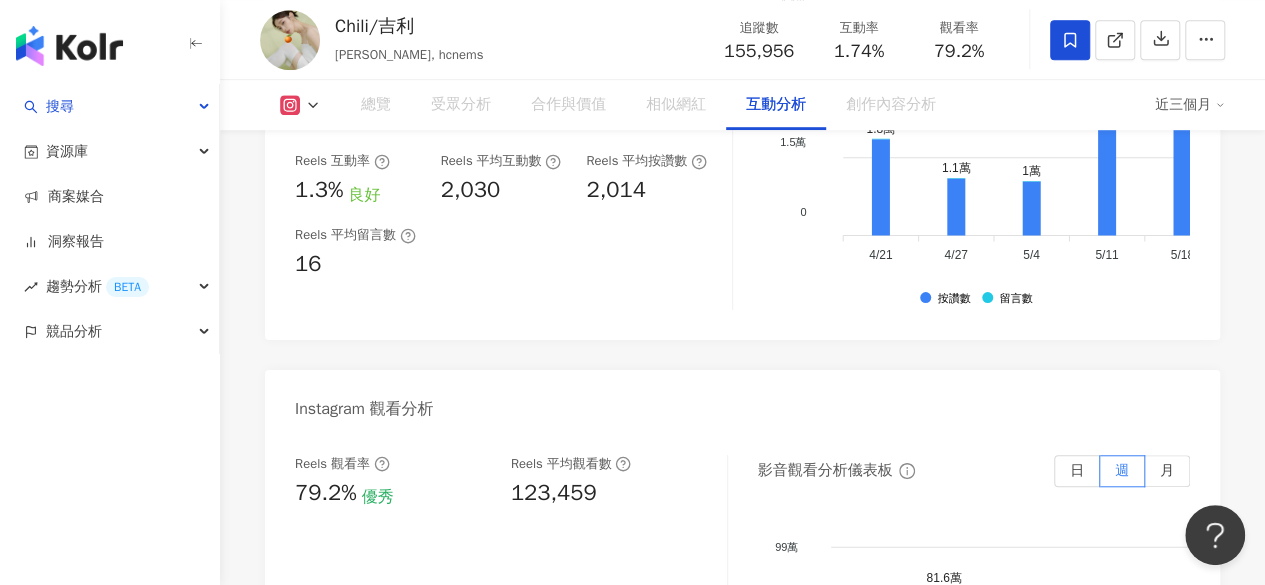 scroll, scrollTop: 4475, scrollLeft: 0, axis: vertical 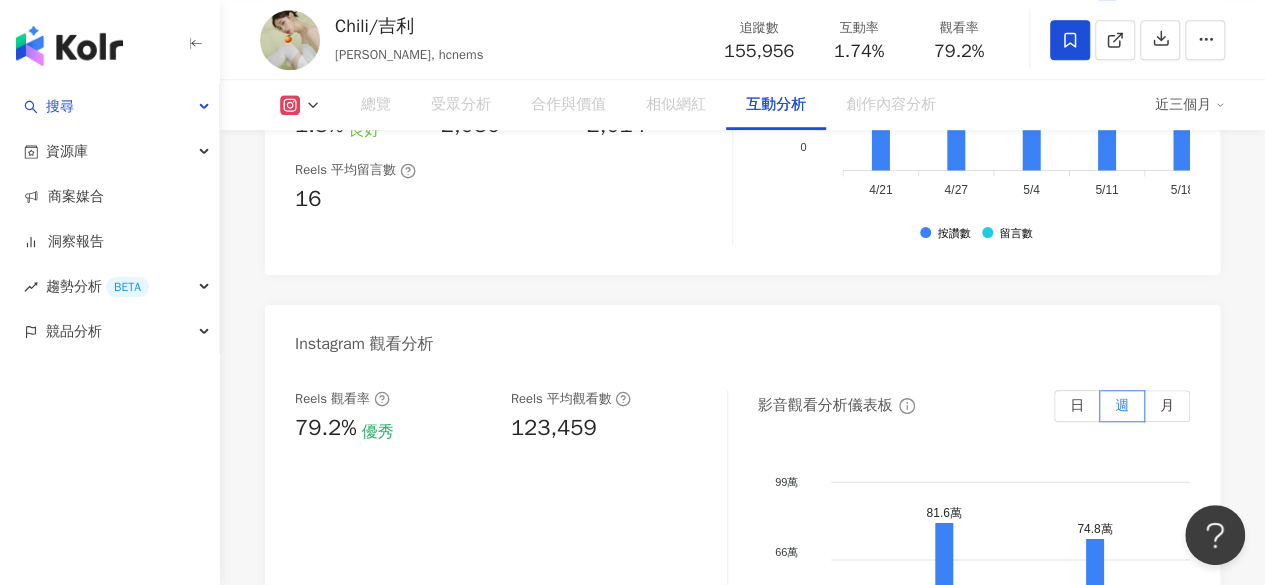 click on "123,459" at bounding box center [609, 428] 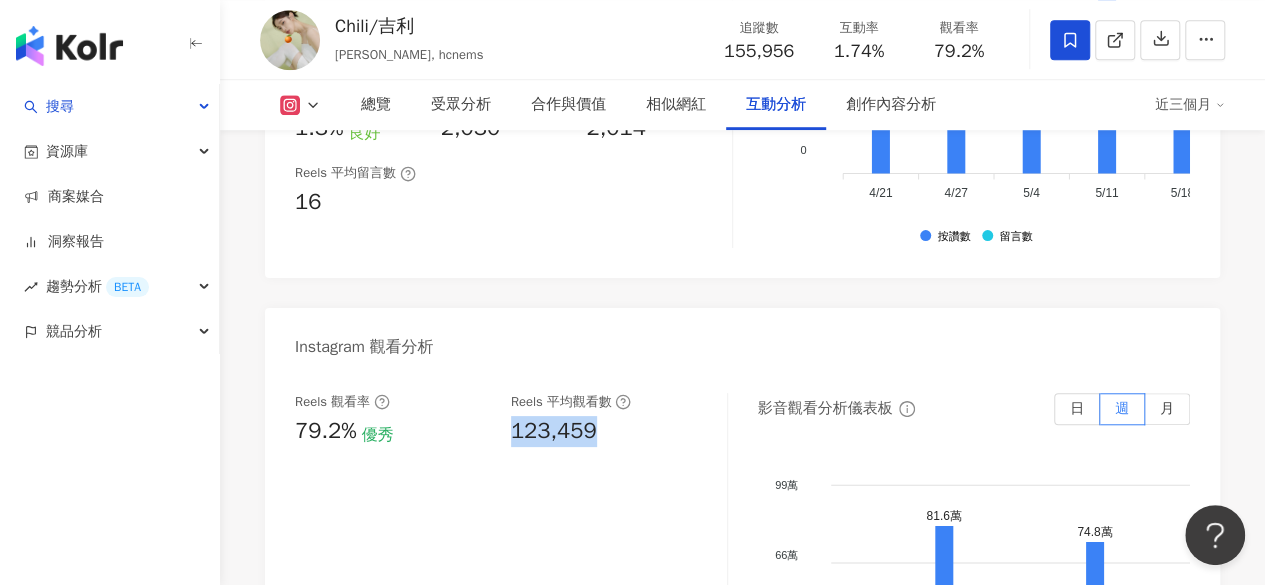 scroll, scrollTop: 4475, scrollLeft: 0, axis: vertical 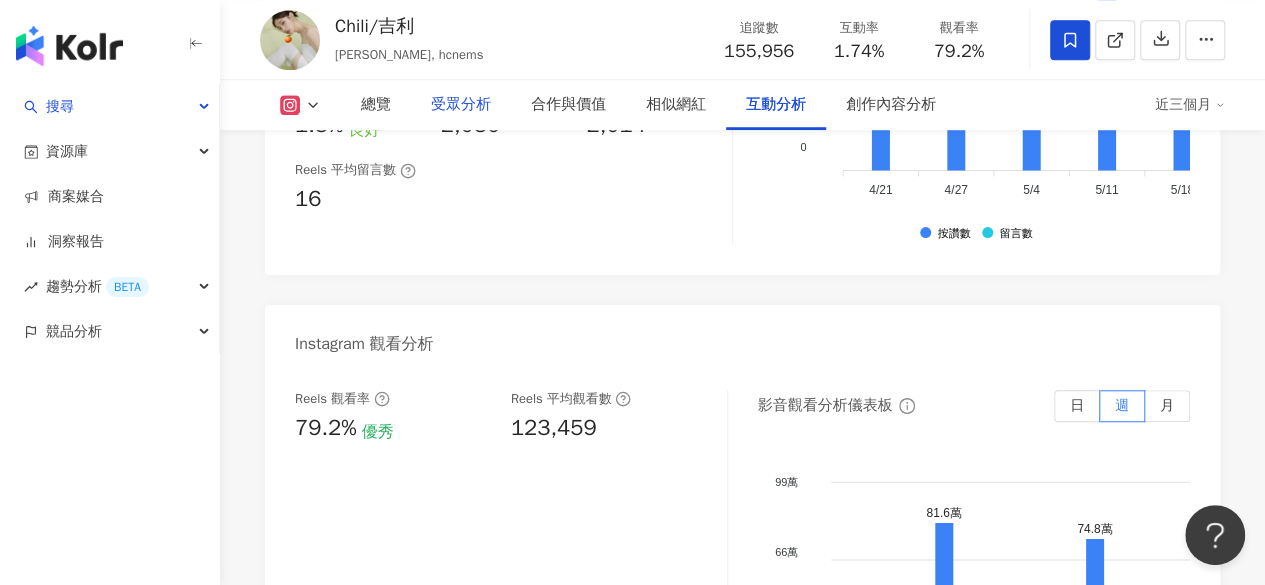 click on "受眾分析" at bounding box center [461, 105] 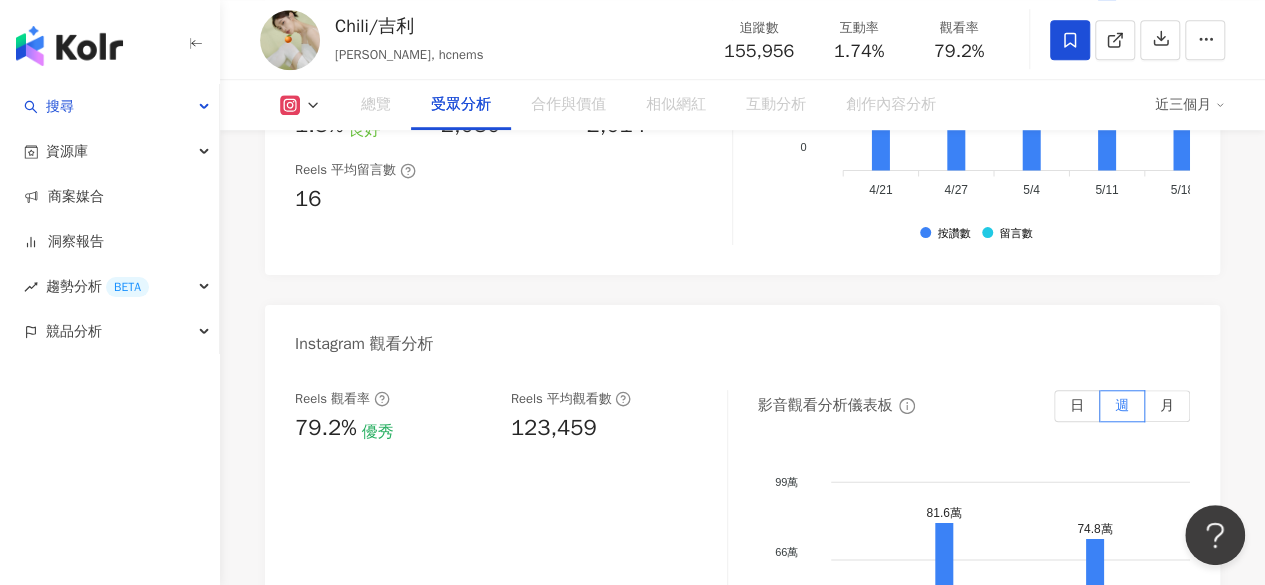 scroll, scrollTop: 1761, scrollLeft: 0, axis: vertical 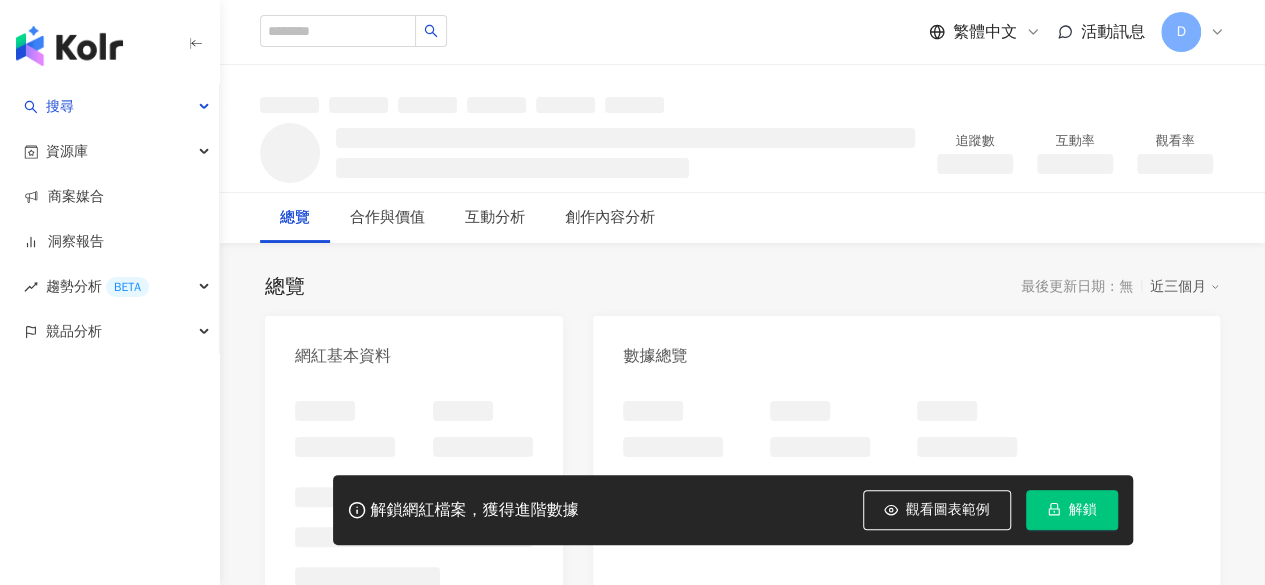 click on "解鎖" at bounding box center [1083, 510] 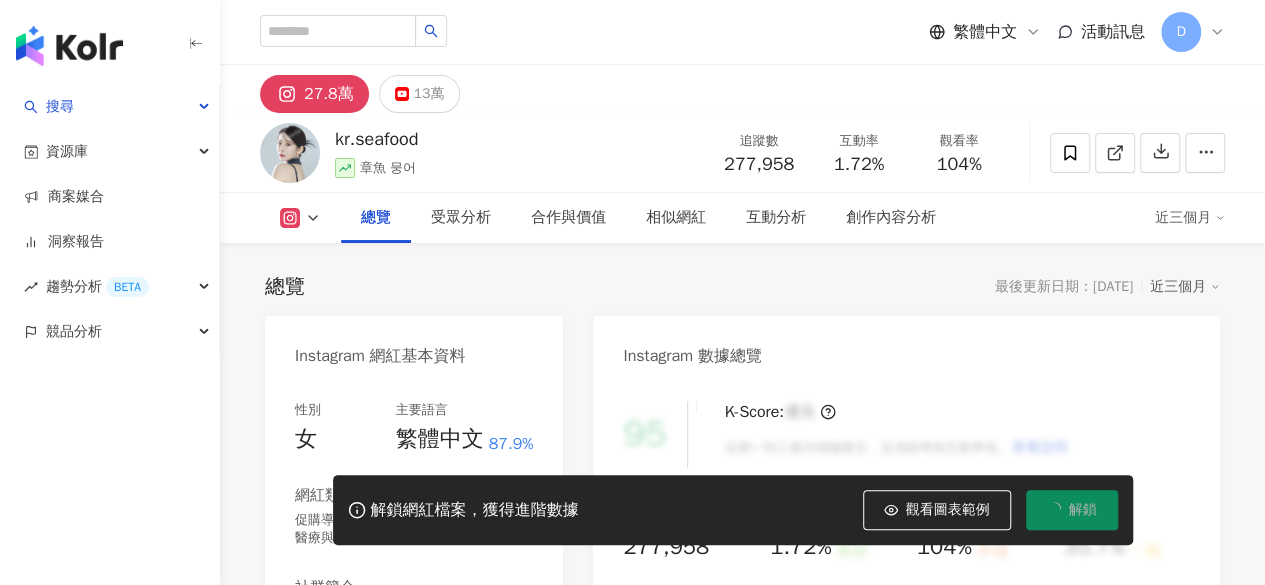 scroll, scrollTop: 122, scrollLeft: 0, axis: vertical 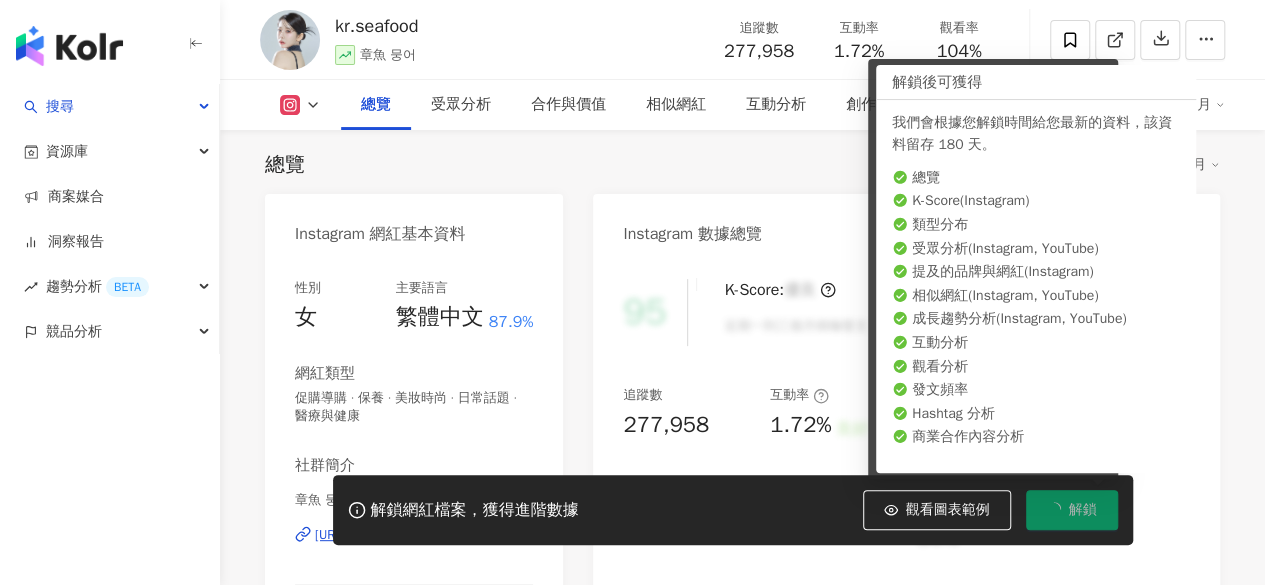 click on "104%" at bounding box center [959, 52] 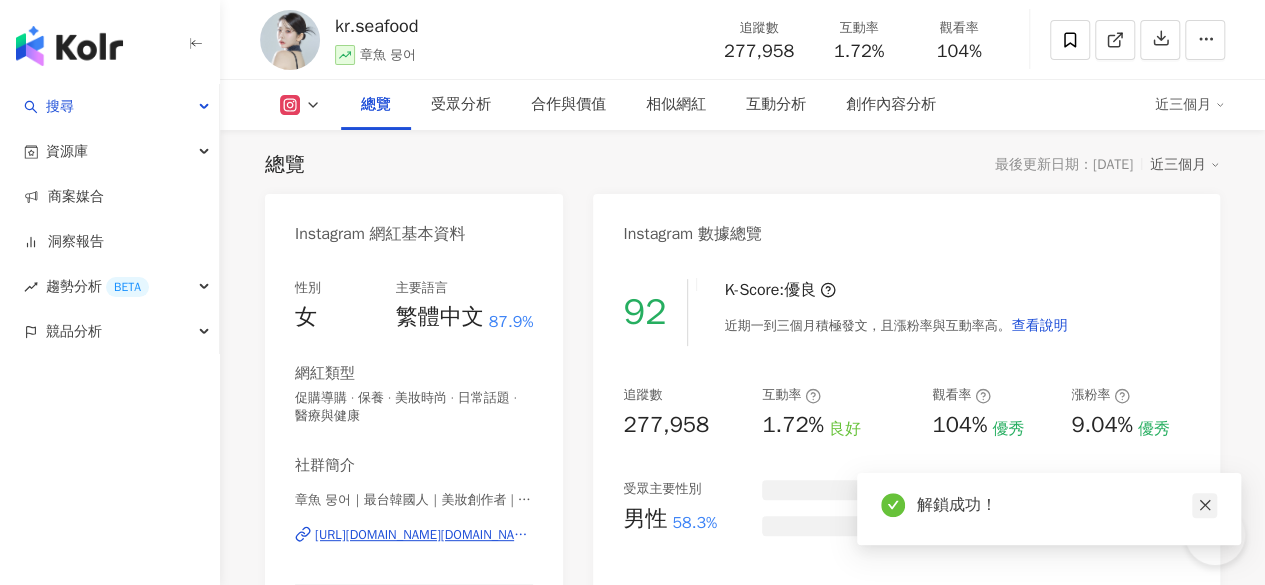 click 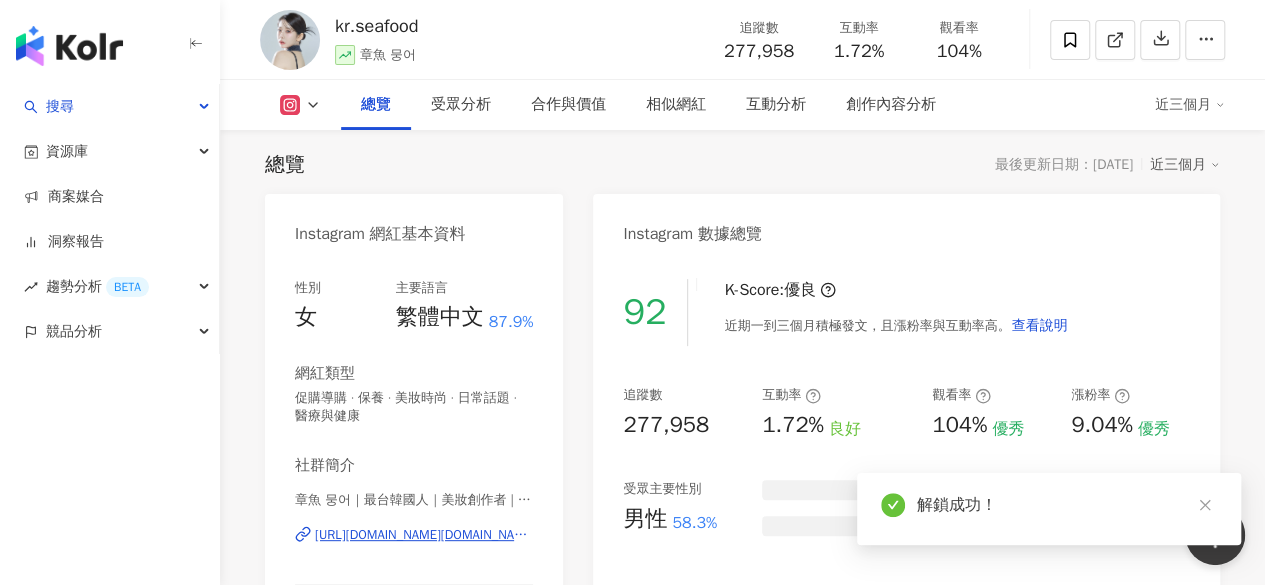 click on "104%" at bounding box center (959, 52) 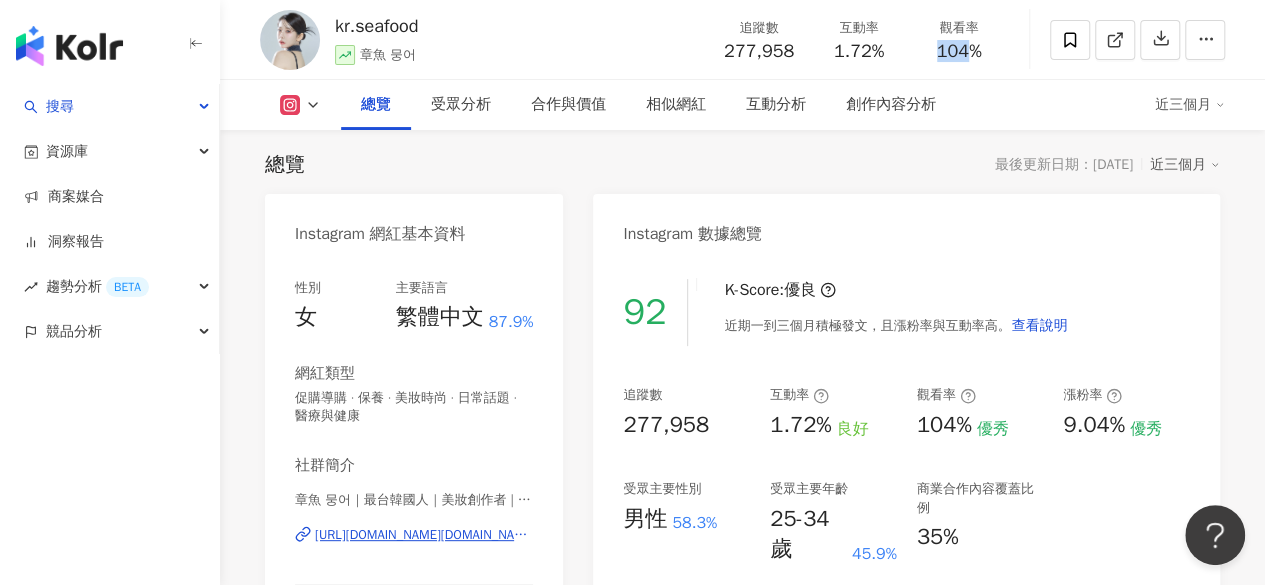 scroll, scrollTop: 0, scrollLeft: 0, axis: both 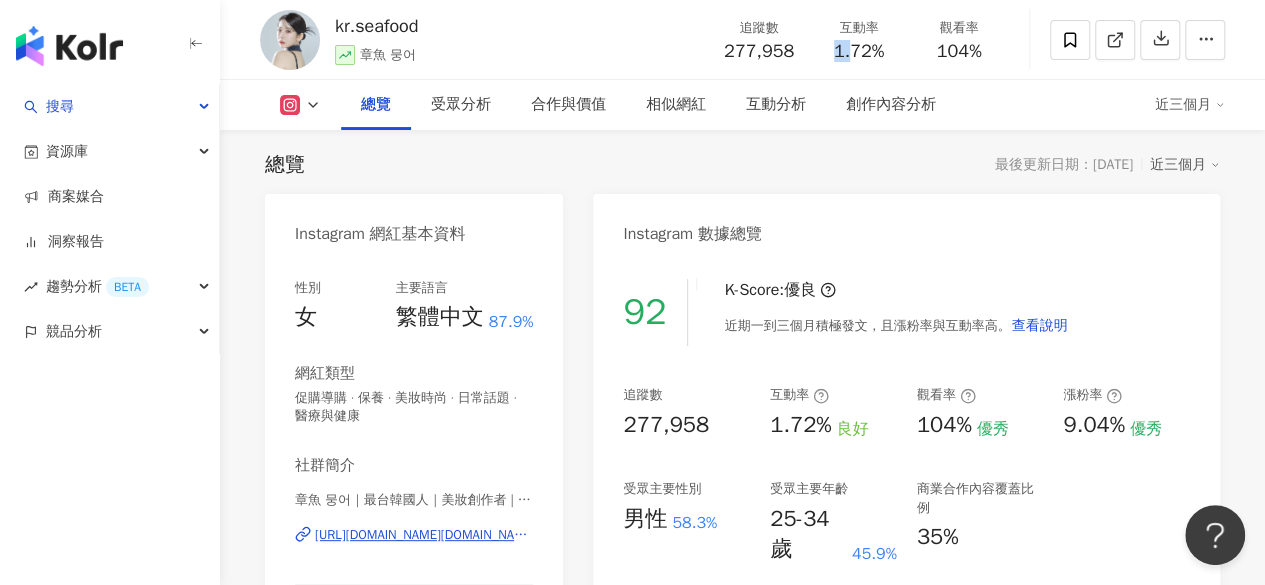 drag, startPoint x: 850, startPoint y: 54, endPoint x: 892, endPoint y: 56, distance: 42.047592 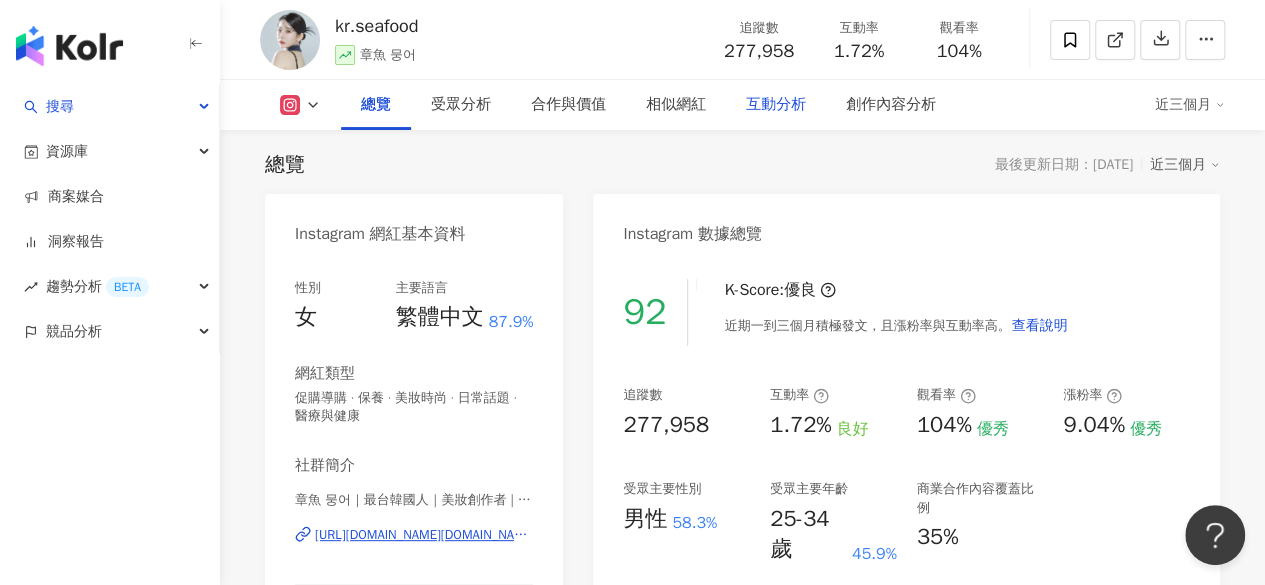click on "互動分析" at bounding box center [776, 105] 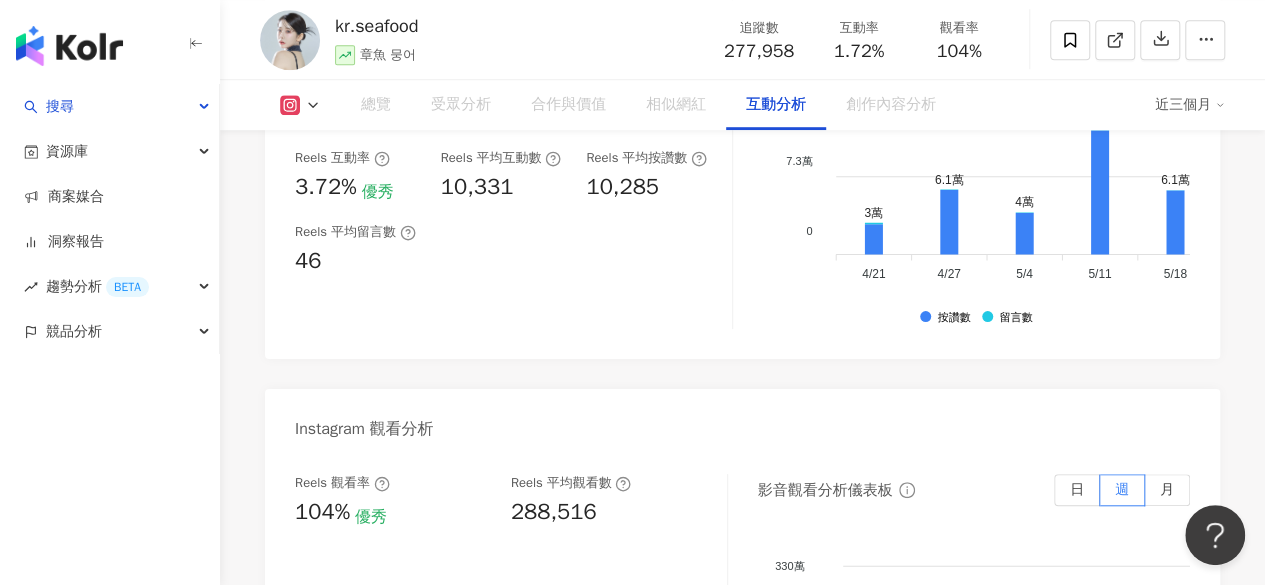 scroll, scrollTop: 4590, scrollLeft: 0, axis: vertical 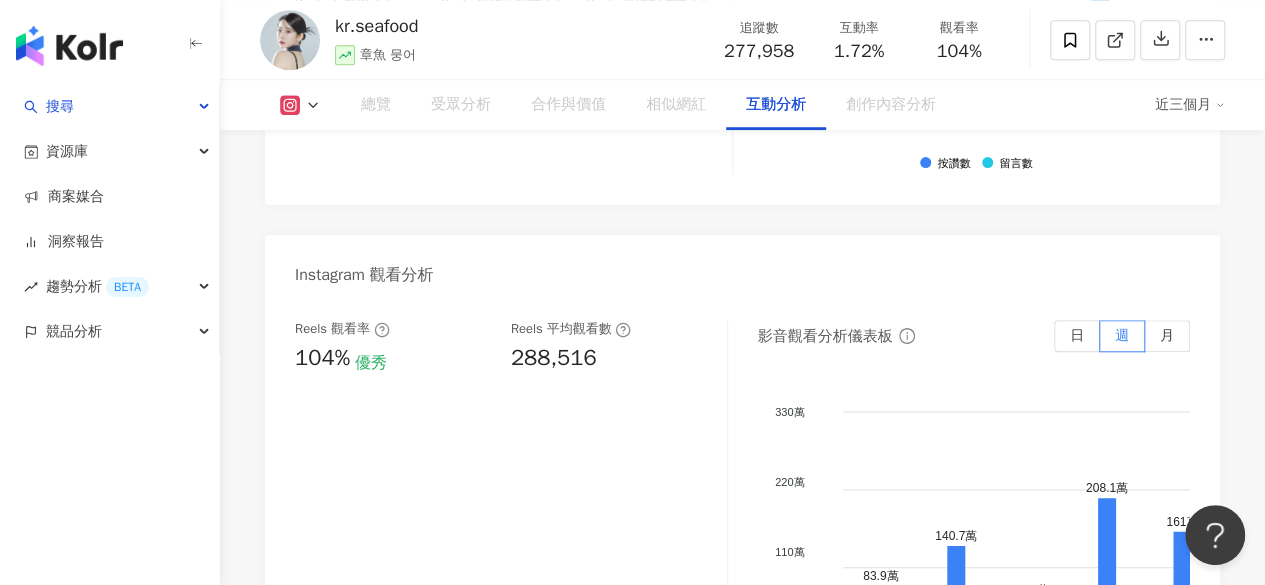 click on "288,516" at bounding box center (554, 358) 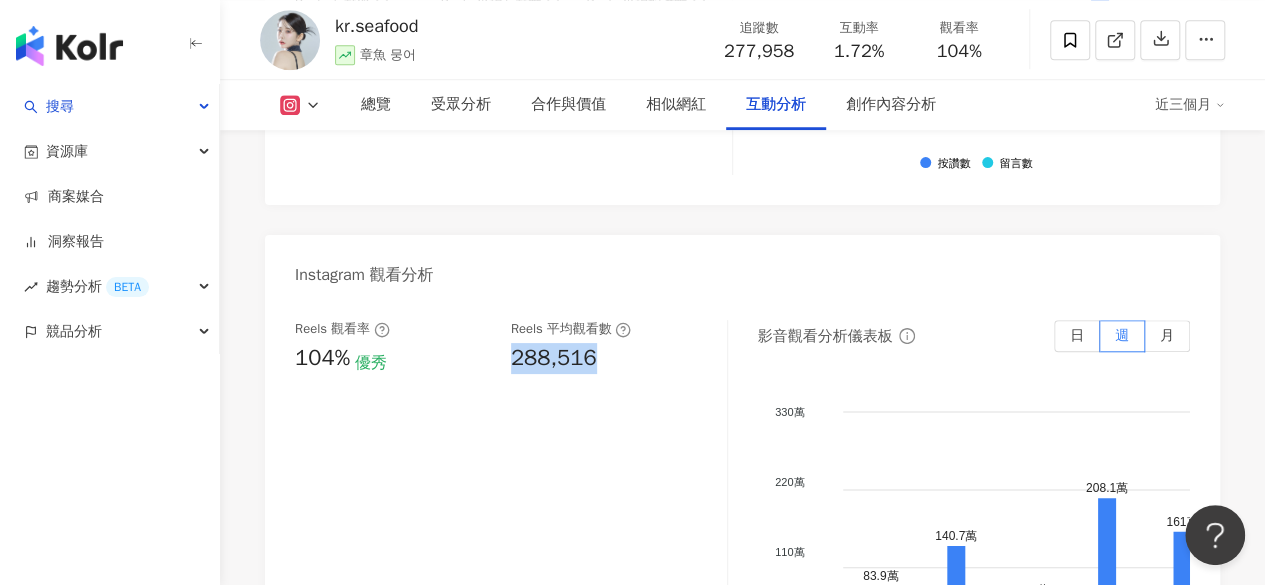 scroll, scrollTop: 4590, scrollLeft: 0, axis: vertical 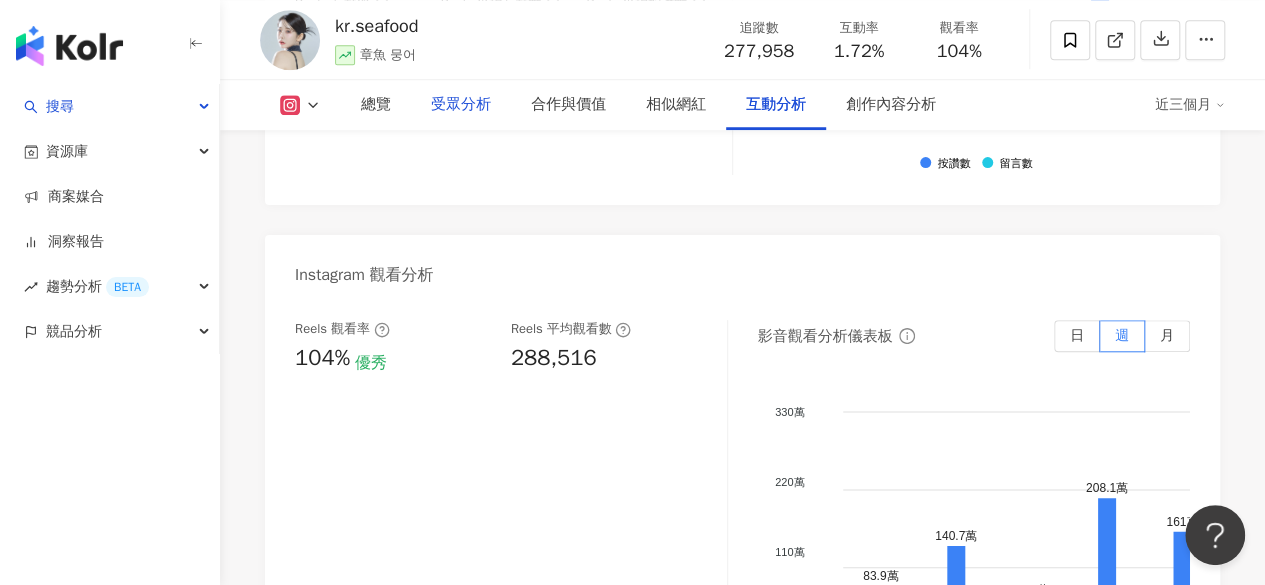 click on "受眾分析" at bounding box center [461, 105] 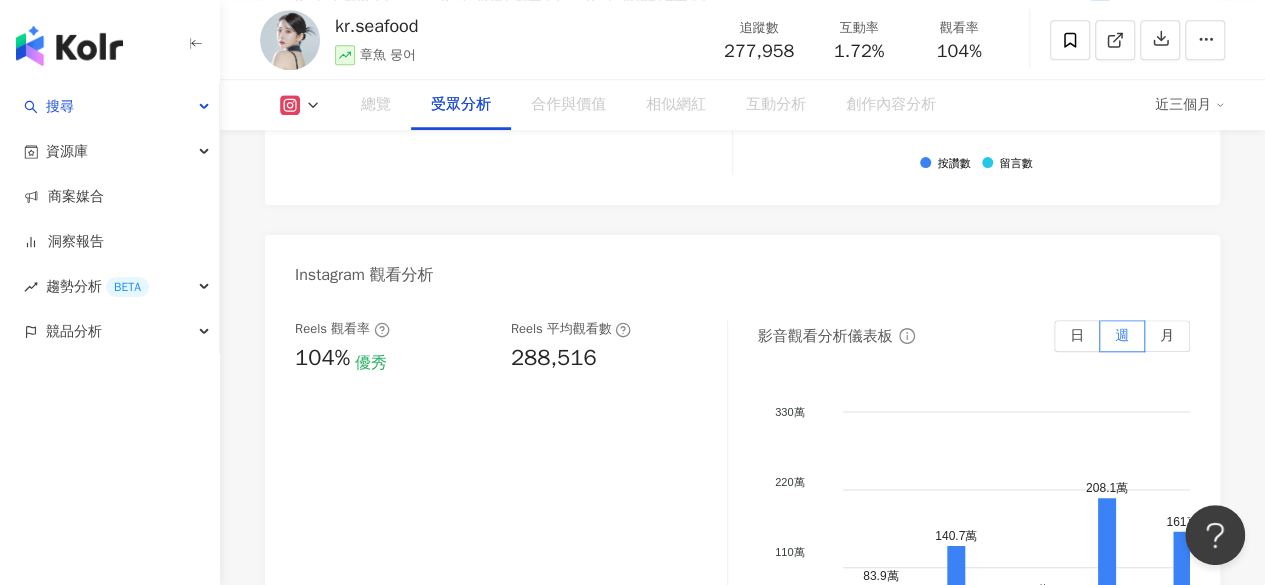 scroll, scrollTop: 1794, scrollLeft: 0, axis: vertical 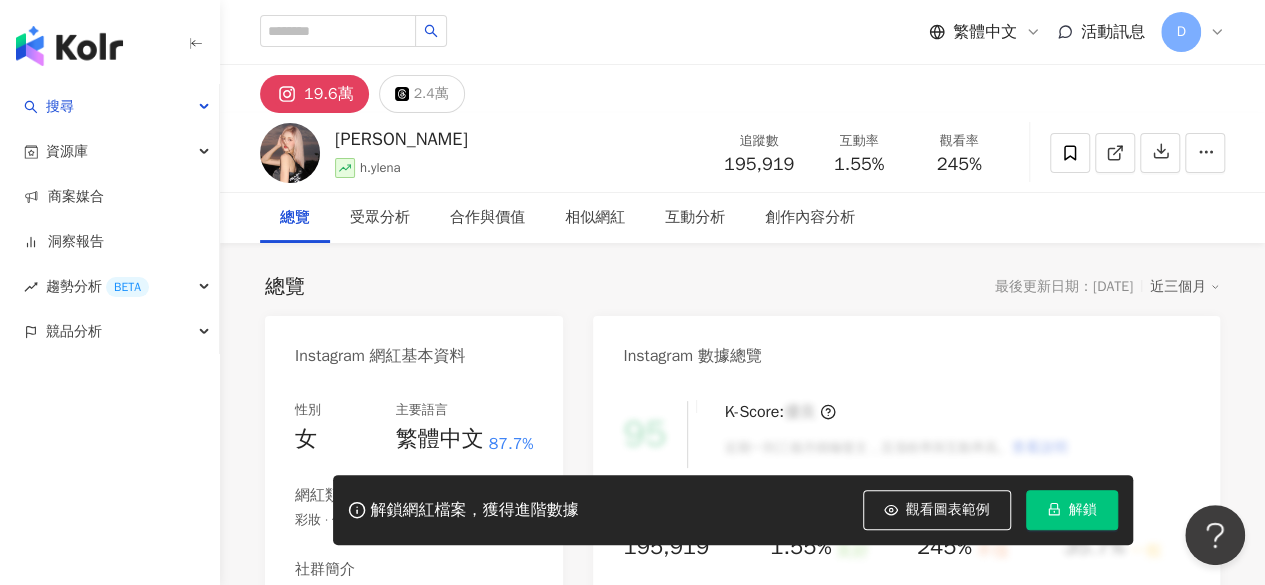 click on "總覽 最後更新日期：[DATE] 近三個月" at bounding box center (742, 287) 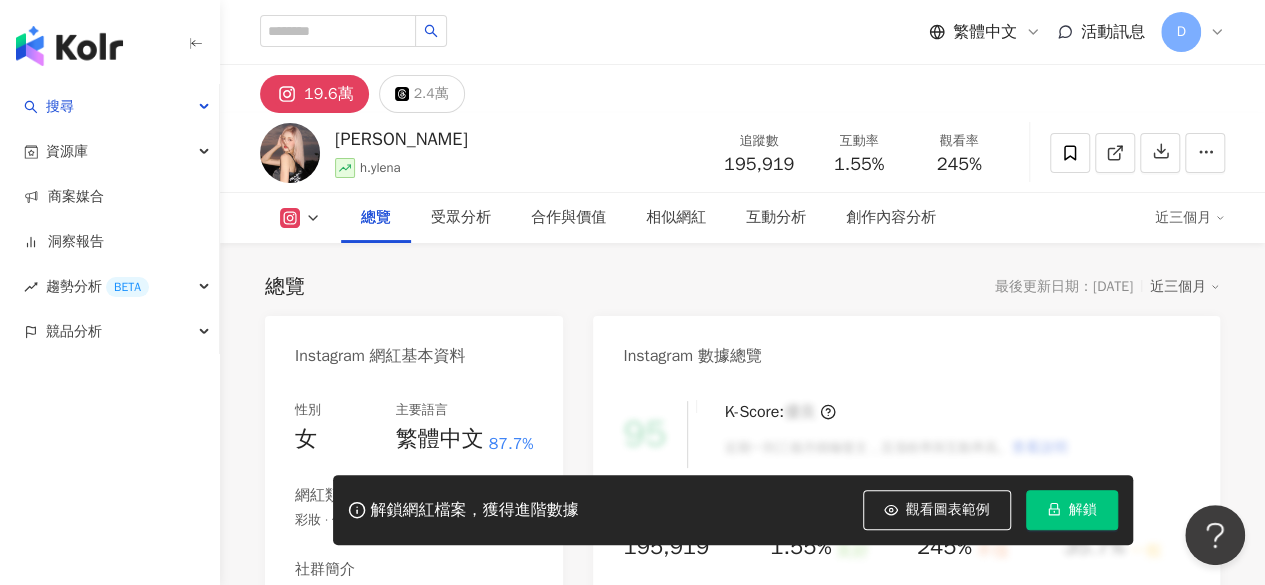 scroll, scrollTop: 122, scrollLeft: 0, axis: vertical 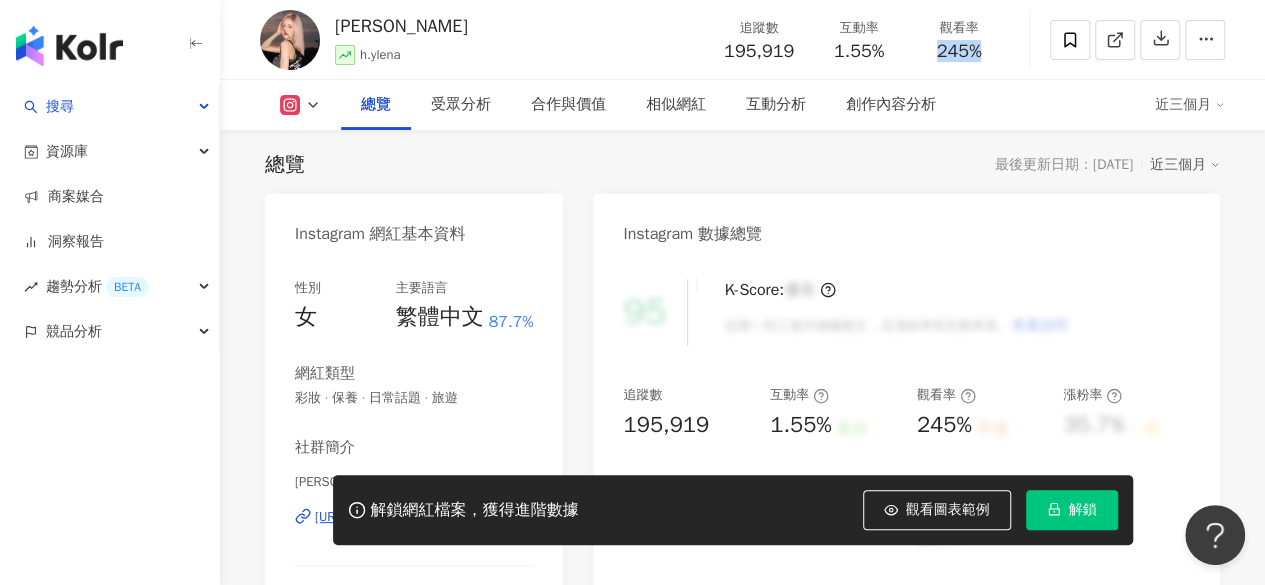 drag, startPoint x: 871, startPoint y: 49, endPoint x: 814, endPoint y: 57, distance: 57.558666 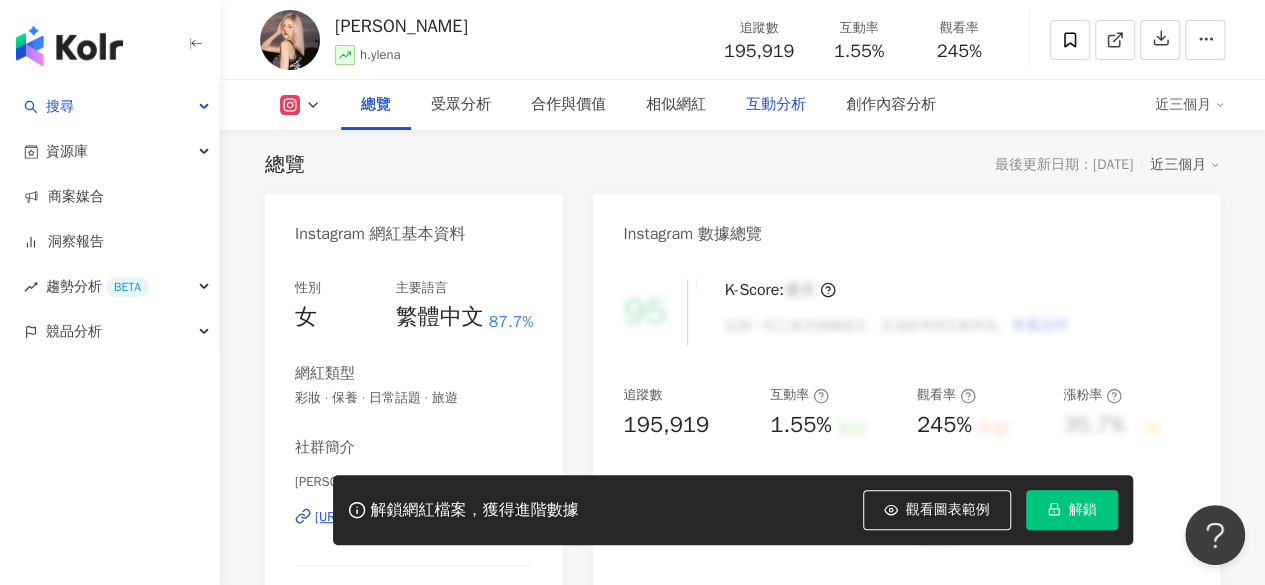click on "互動分析" at bounding box center (776, 105) 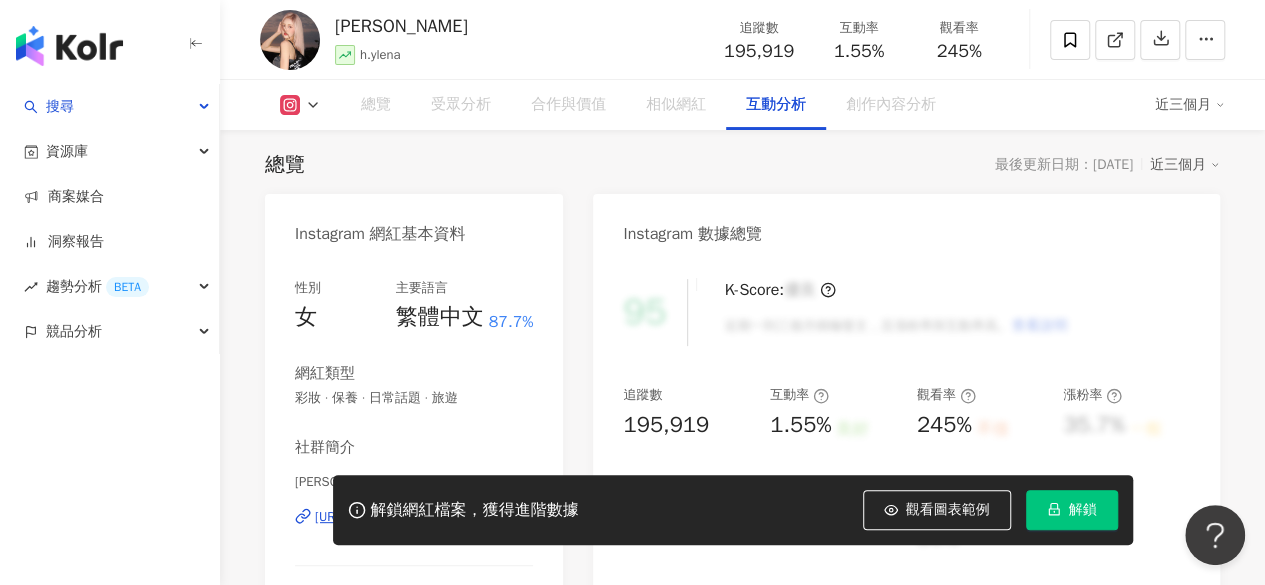 scroll, scrollTop: 3871, scrollLeft: 0, axis: vertical 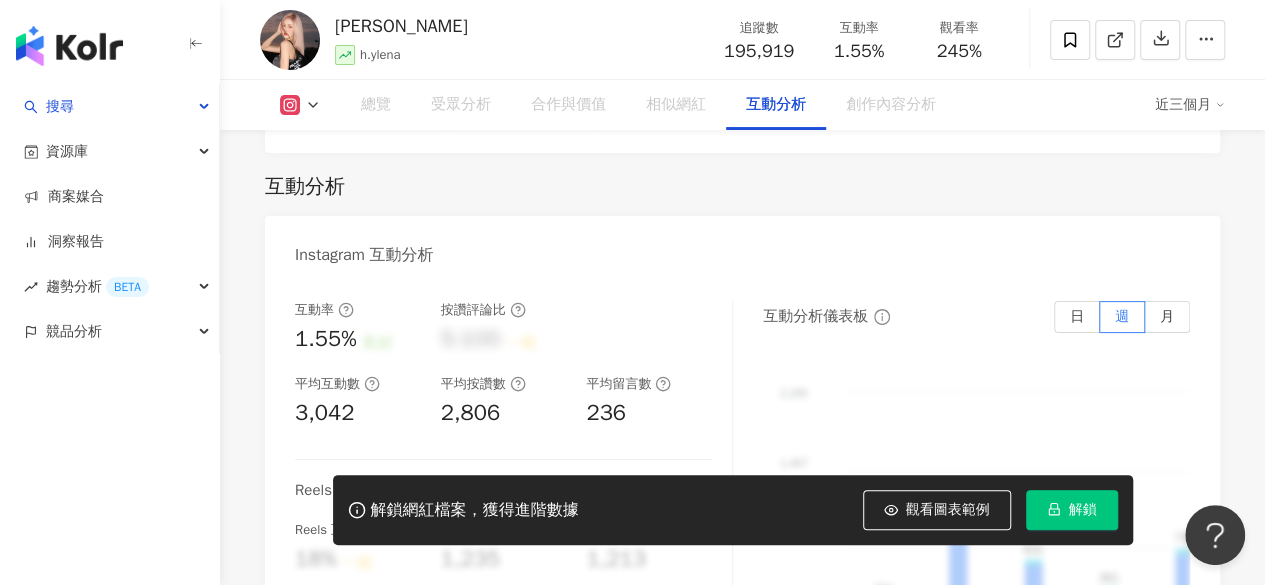click on "解鎖" at bounding box center [1083, 510] 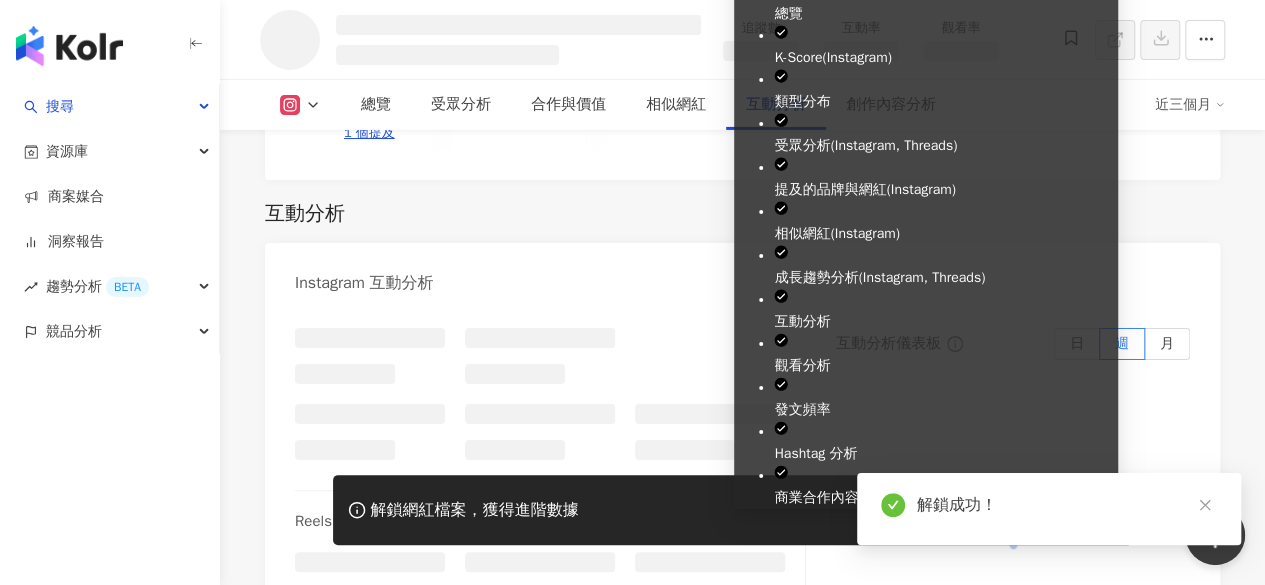 scroll, scrollTop: 3404, scrollLeft: 0, axis: vertical 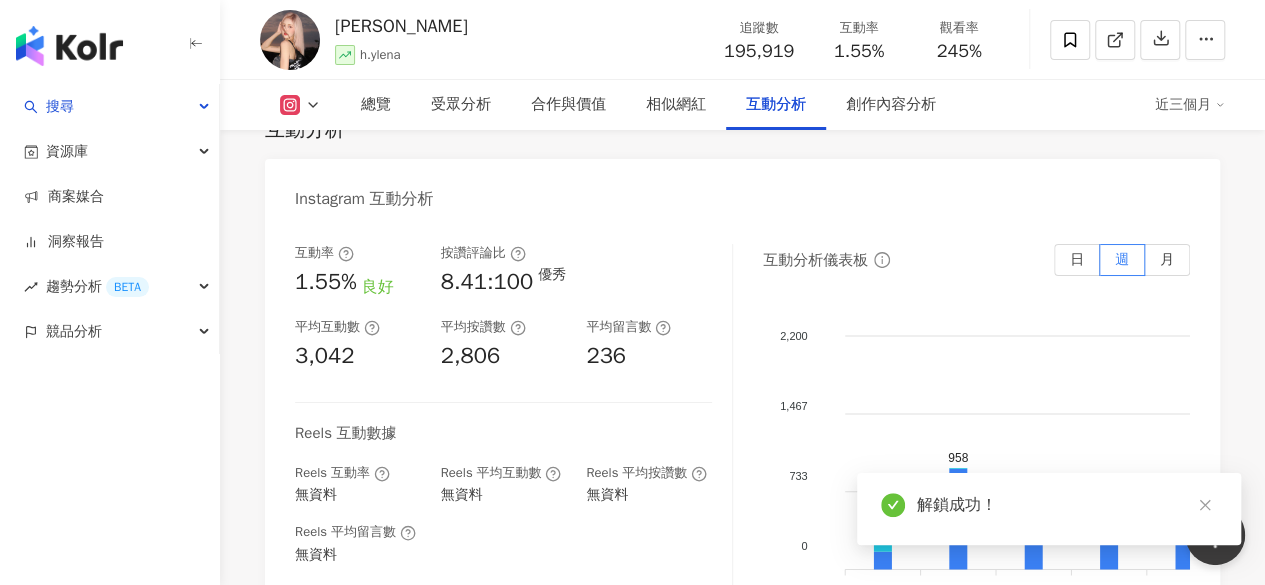 click on "互動率   1.55% 良好 按讚評論比   8.41:100 優秀 平均互動數    3,042 平均按讚數   2,806 平均留言數   236 Reels 互動數據 Reels 互動率   無資料 Reels 平均互動數   無資料 Reels 平均按讚數   無資料 Reels 平均留言數   無資料" at bounding box center (514, 444) 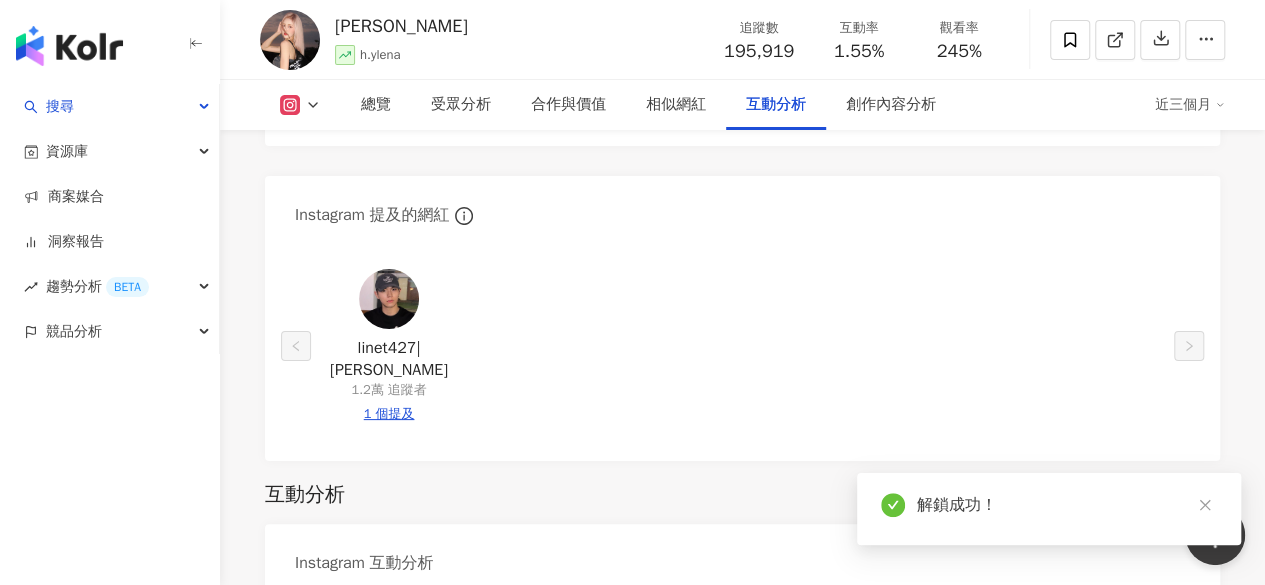 drag, startPoint x: 599, startPoint y: 441, endPoint x: 494, endPoint y: 441, distance: 105 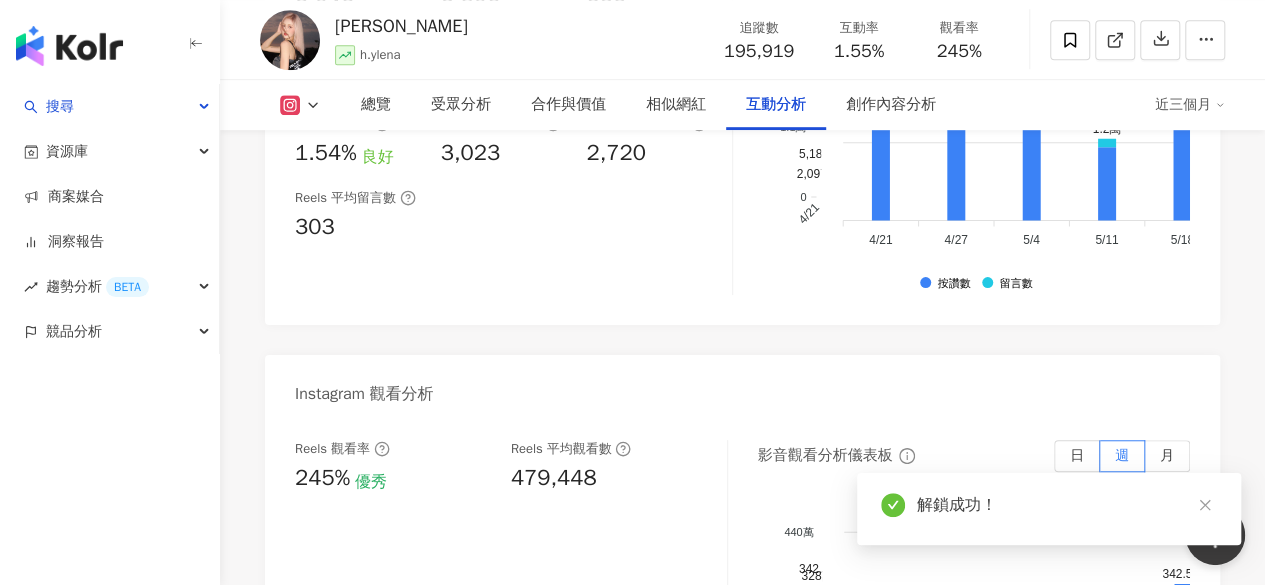 click on "互動率   1.55% 良好 按讚評論比   8.41:100 優秀 平均互動數    3,042 平均按讚數   2,806 平均留言數   236 Reels 互動數據 Reels 互動率   1.54% 良好 Reels 平均互動數   3,023 Reels 平均按讚數   2,720 Reels 平均留言數   303" at bounding box center (514, 95) 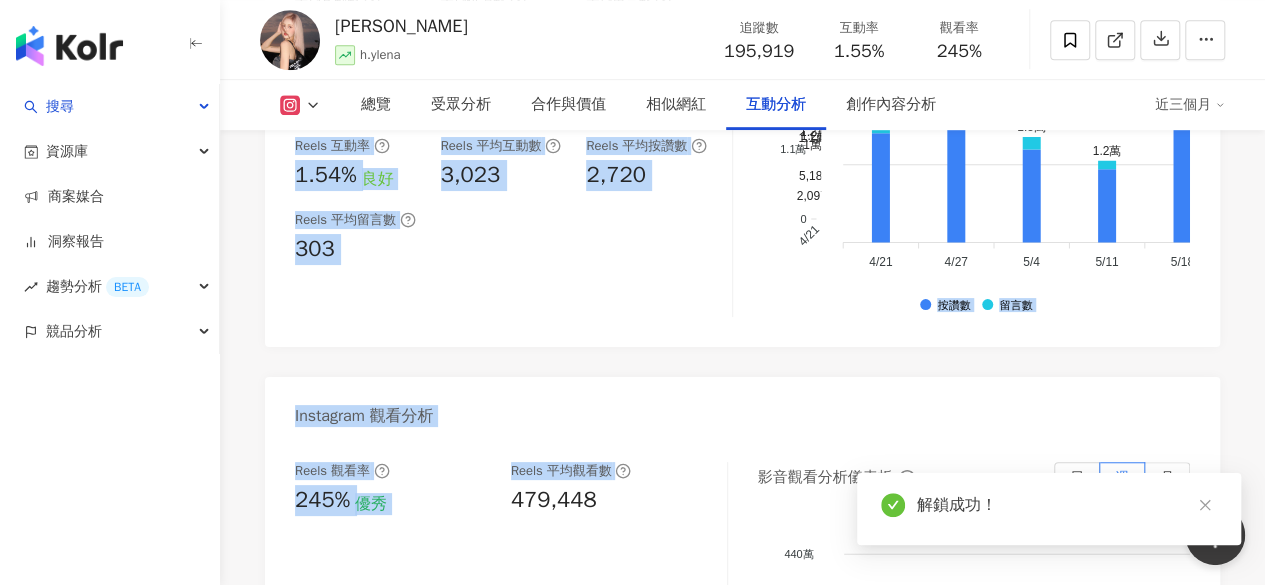 drag, startPoint x: 541, startPoint y: 467, endPoint x: 508, endPoint y: 464, distance: 33.13608 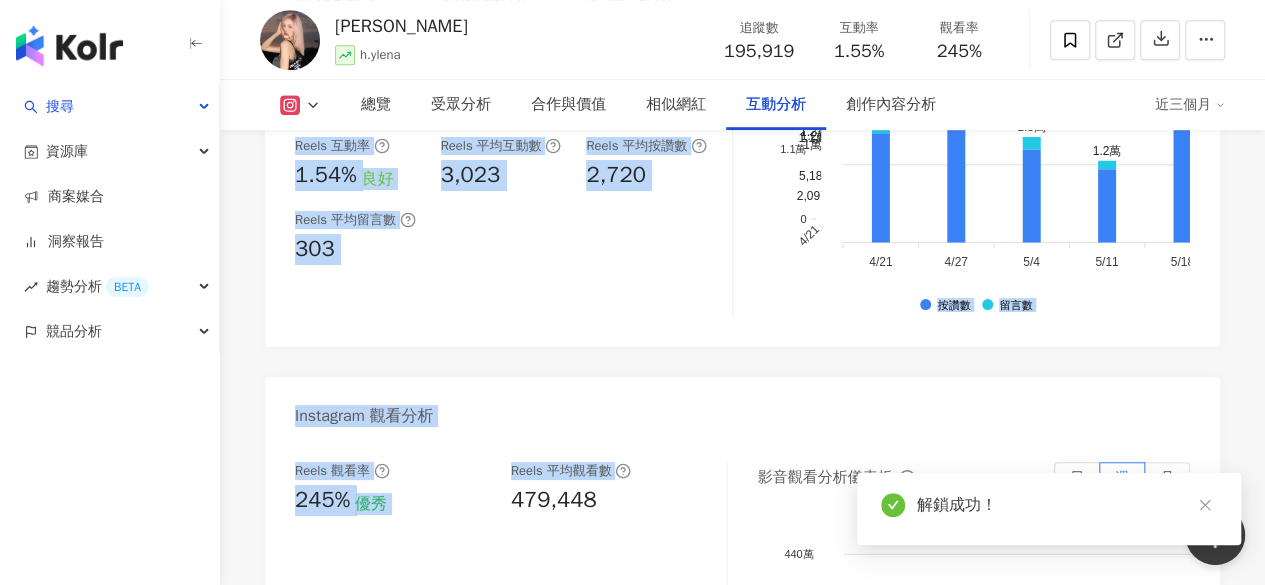 click on "479,448" at bounding box center (609, 500) 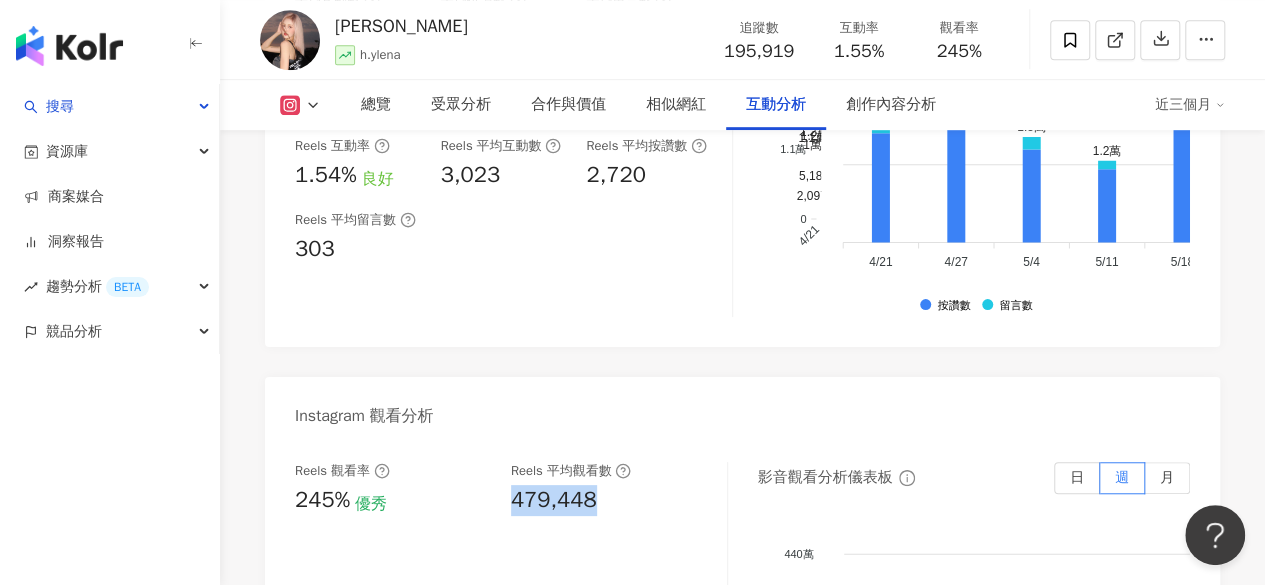 drag, startPoint x: 591, startPoint y: 462, endPoint x: 501, endPoint y: 462, distance: 90 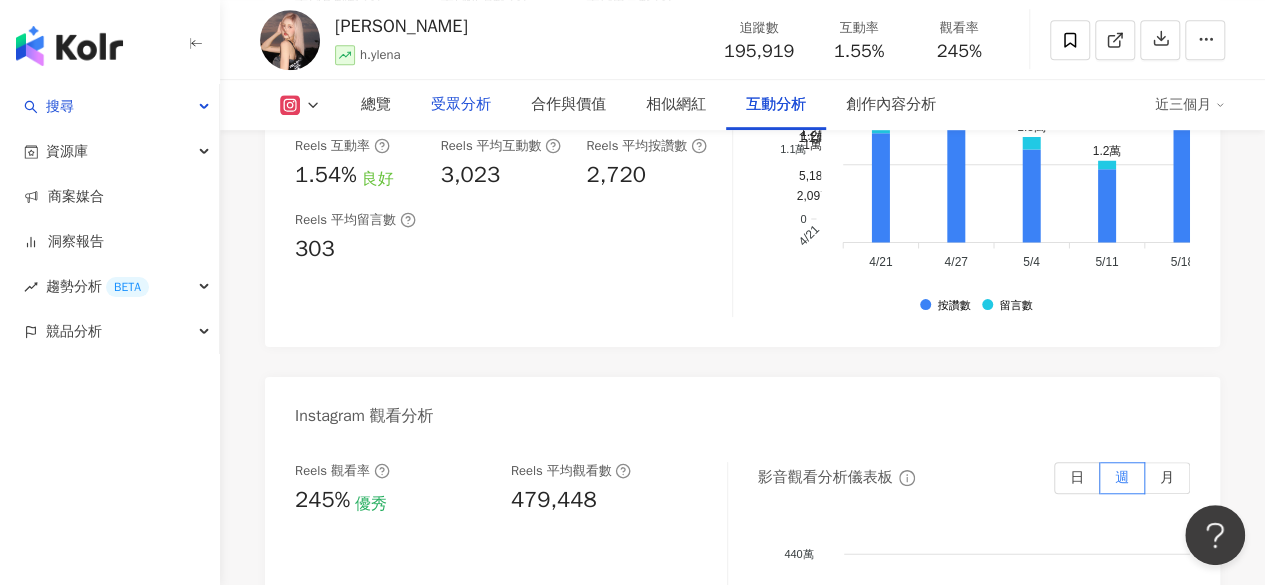 click on "受眾分析" at bounding box center (461, 105) 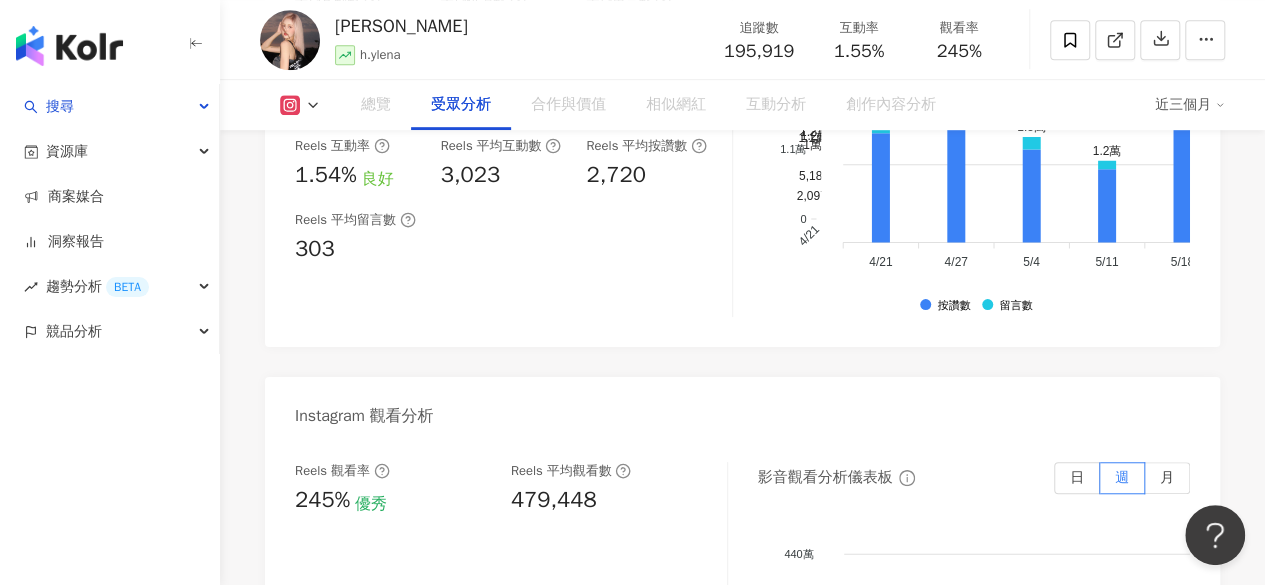 scroll, scrollTop: 1776, scrollLeft: 0, axis: vertical 